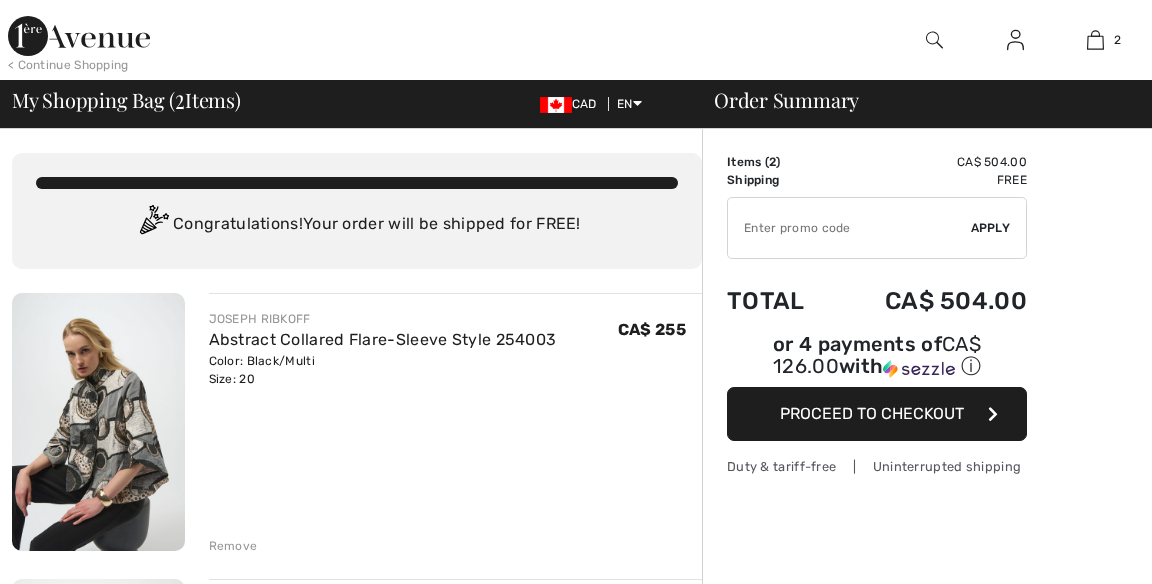 scroll, scrollTop: 83, scrollLeft: 0, axis: vertical 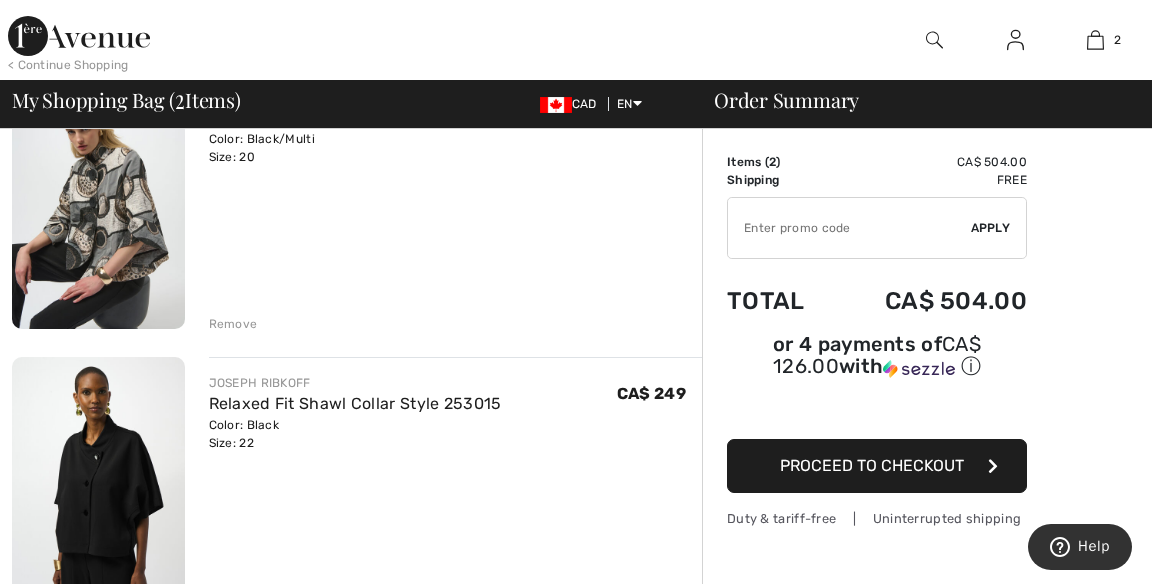 click on "Relaxed Fit Shawl Collar Style 253015" at bounding box center (355, 403) 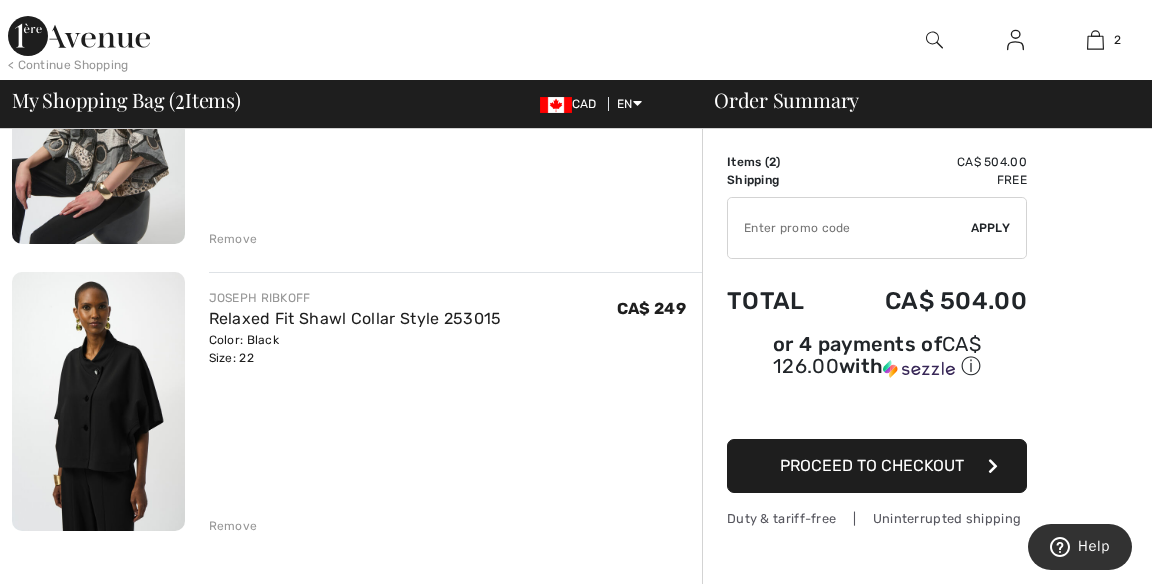 scroll, scrollTop: 318, scrollLeft: 0, axis: vertical 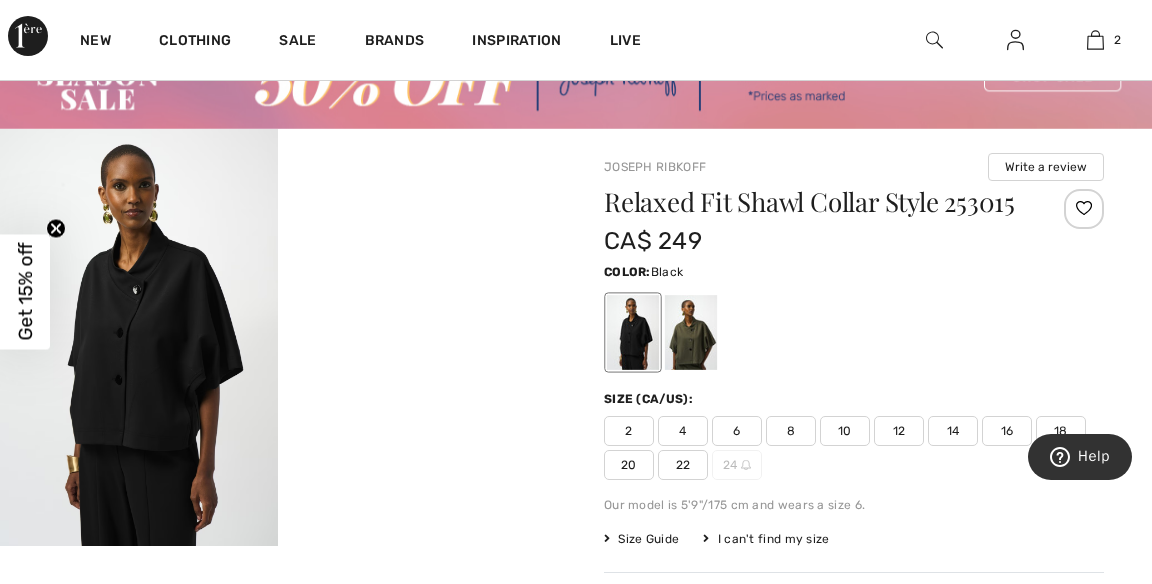 click at bounding box center (139, 337) 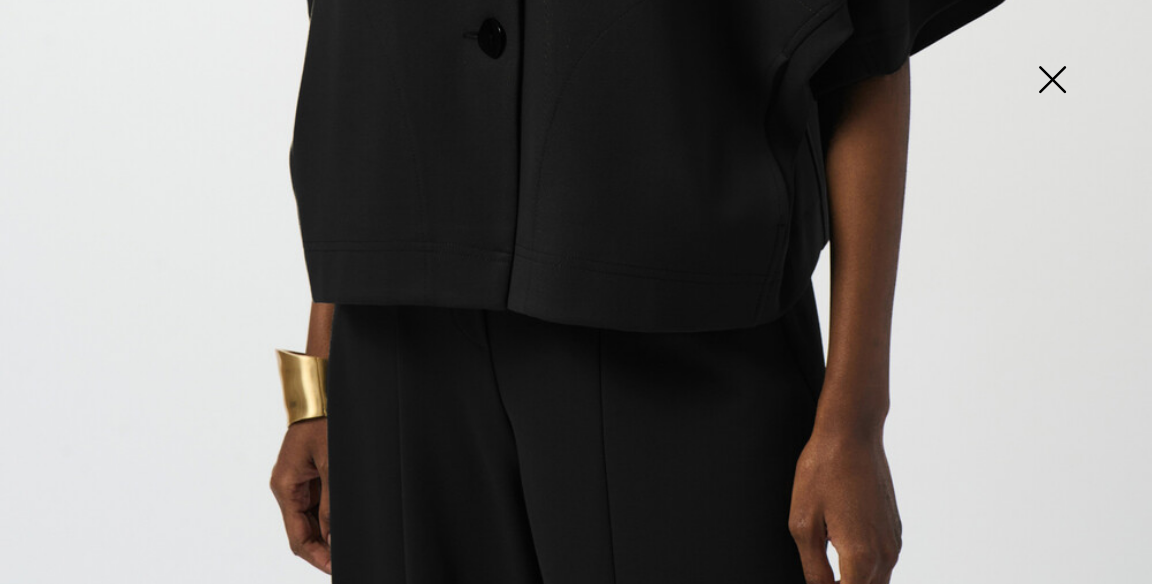 scroll, scrollTop: 1048, scrollLeft: 0, axis: vertical 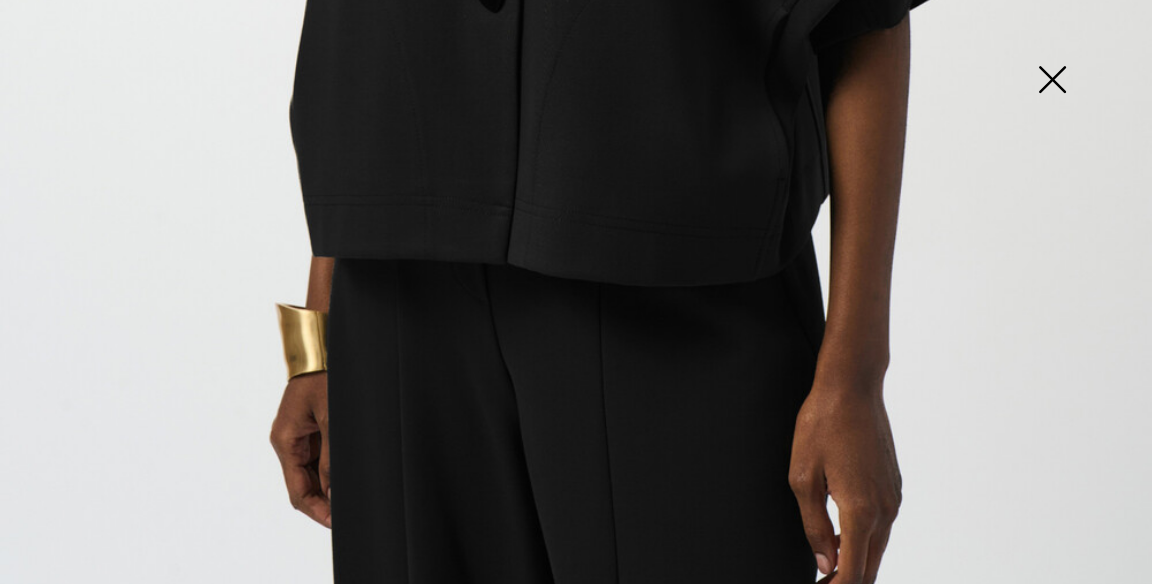 click at bounding box center [1052, 81] 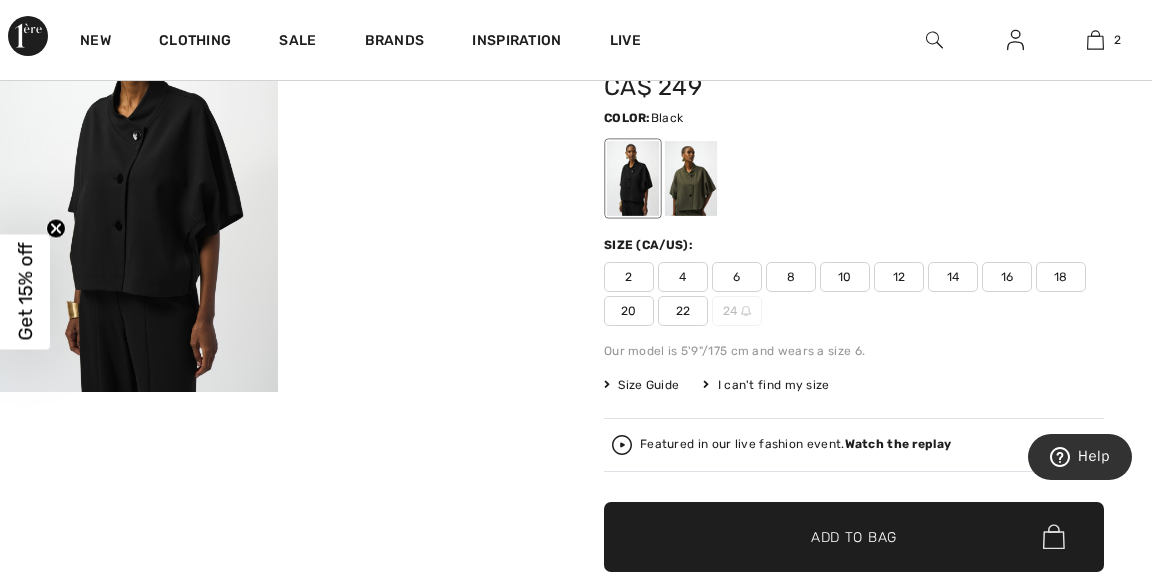 scroll, scrollTop: 262, scrollLeft: 0, axis: vertical 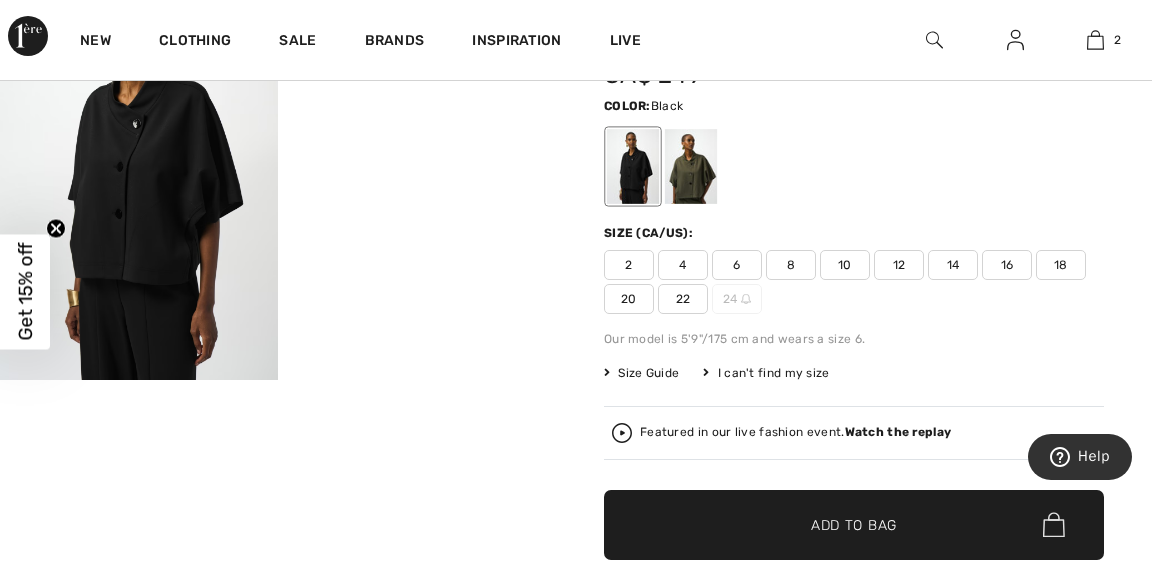 click on "Watch the replay" at bounding box center (898, 432) 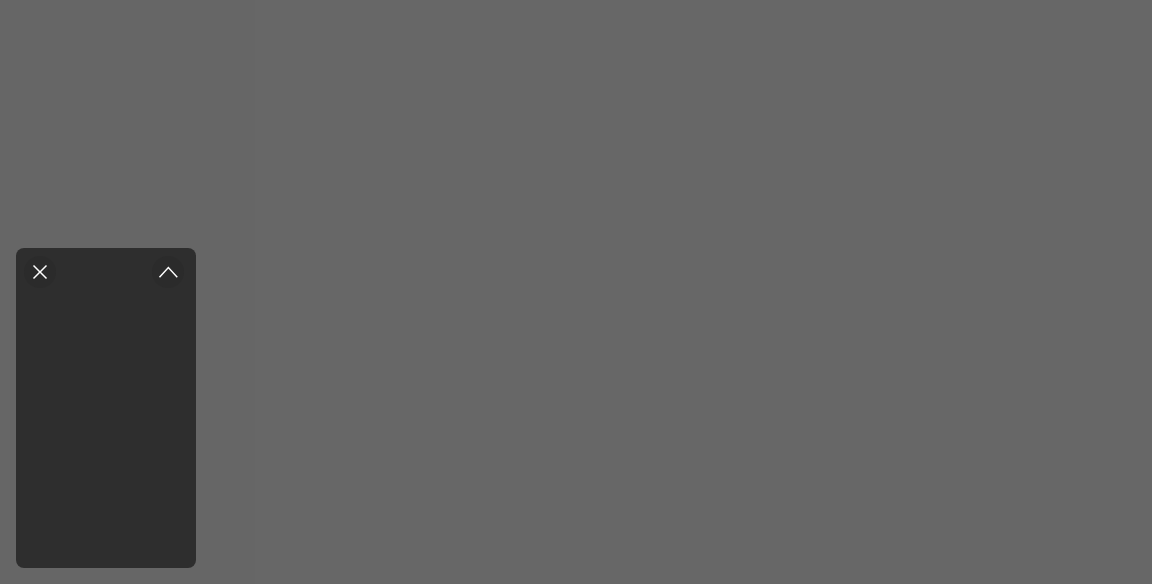 scroll, scrollTop: 0, scrollLeft: 0, axis: both 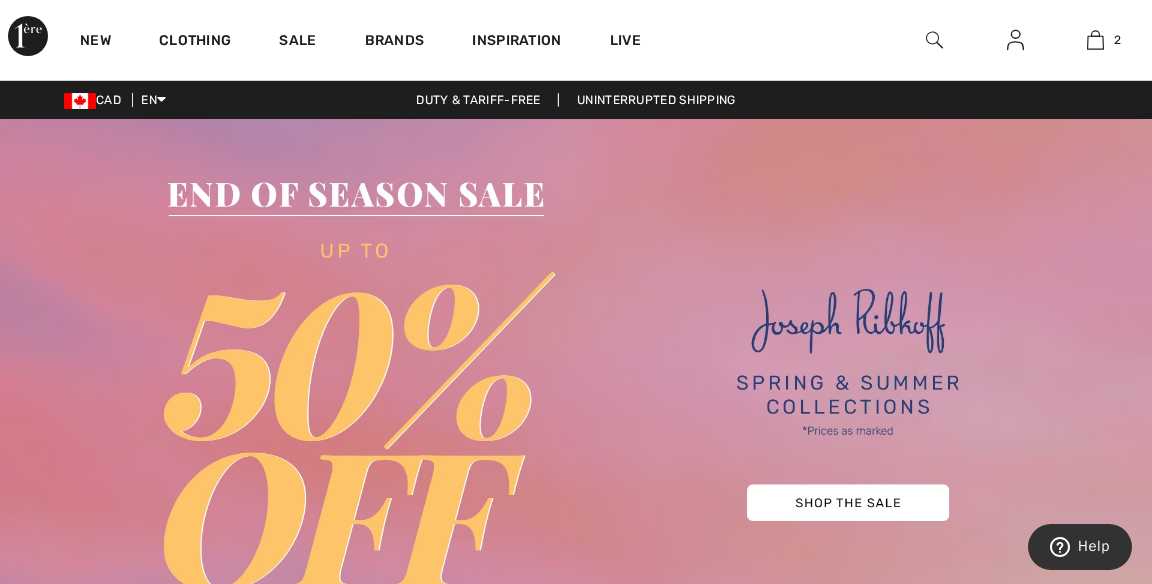 click on "Live" at bounding box center (625, 40) 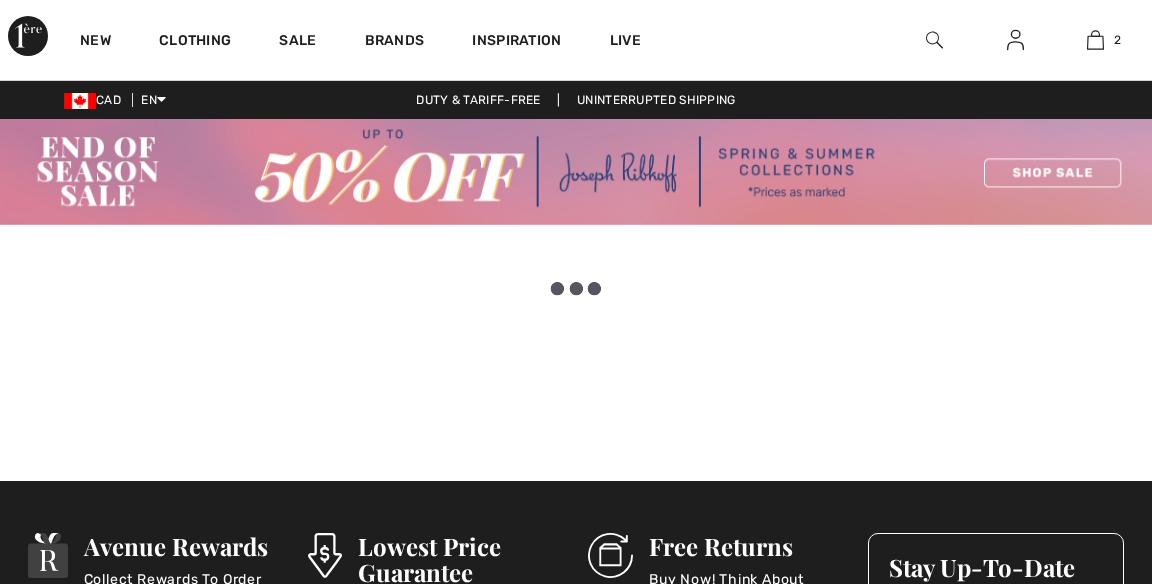 scroll, scrollTop: 0, scrollLeft: 0, axis: both 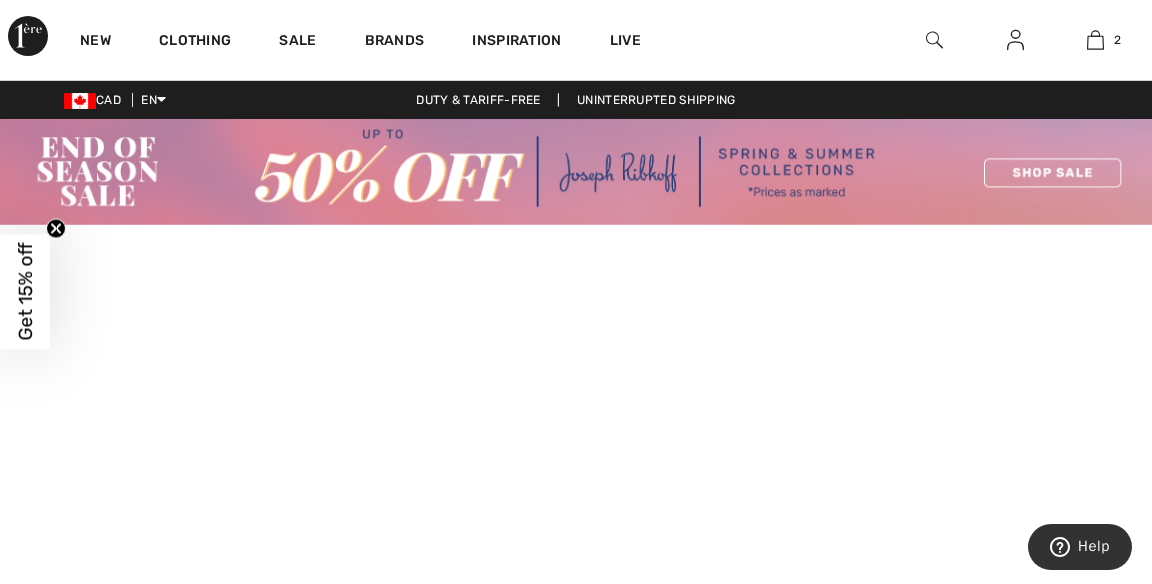 click on "Brands" at bounding box center (395, 42) 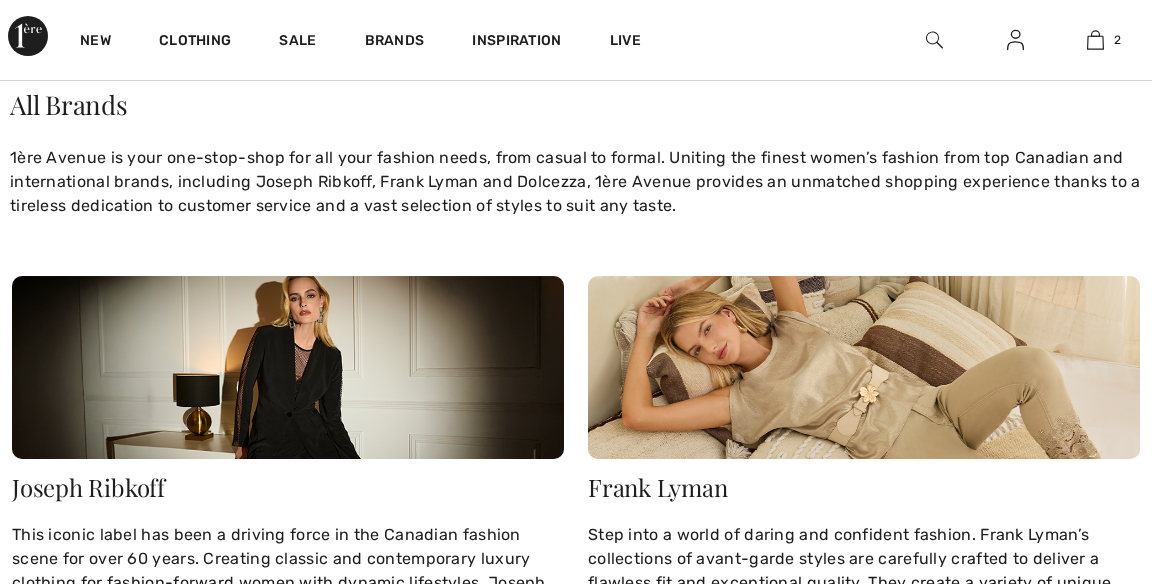 scroll, scrollTop: 0, scrollLeft: 0, axis: both 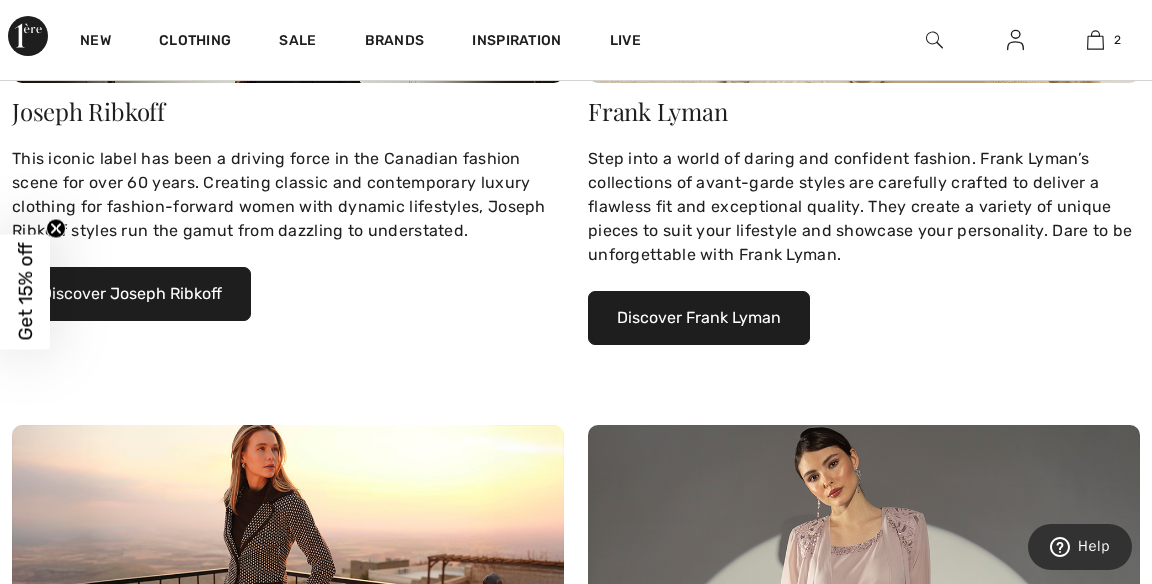 click on "Discover Joseph Ribkoff" at bounding box center (131, 294) 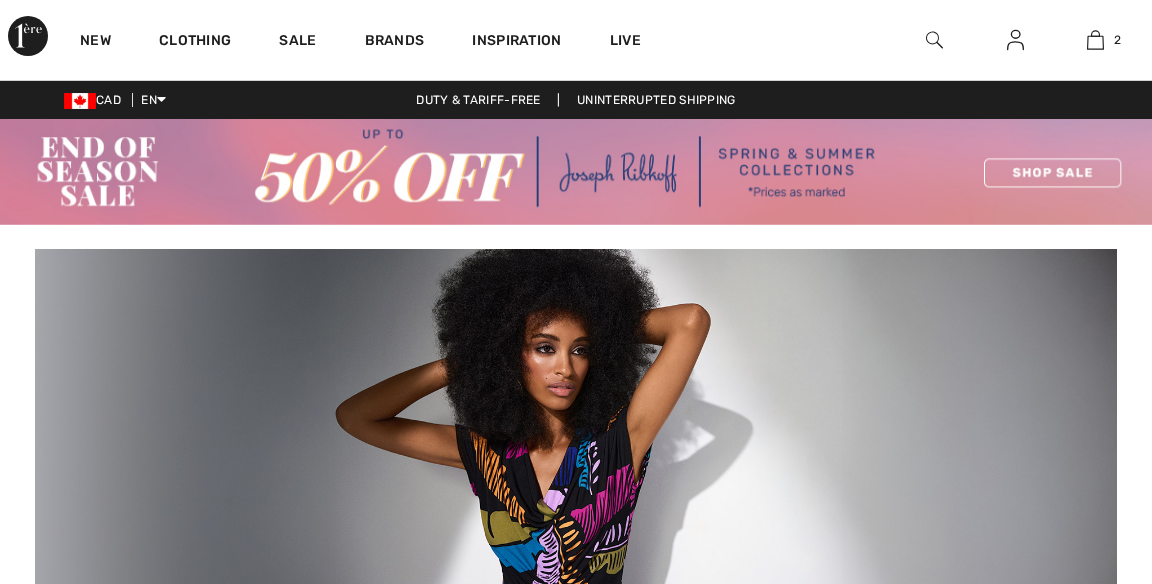 scroll, scrollTop: 0, scrollLeft: 0, axis: both 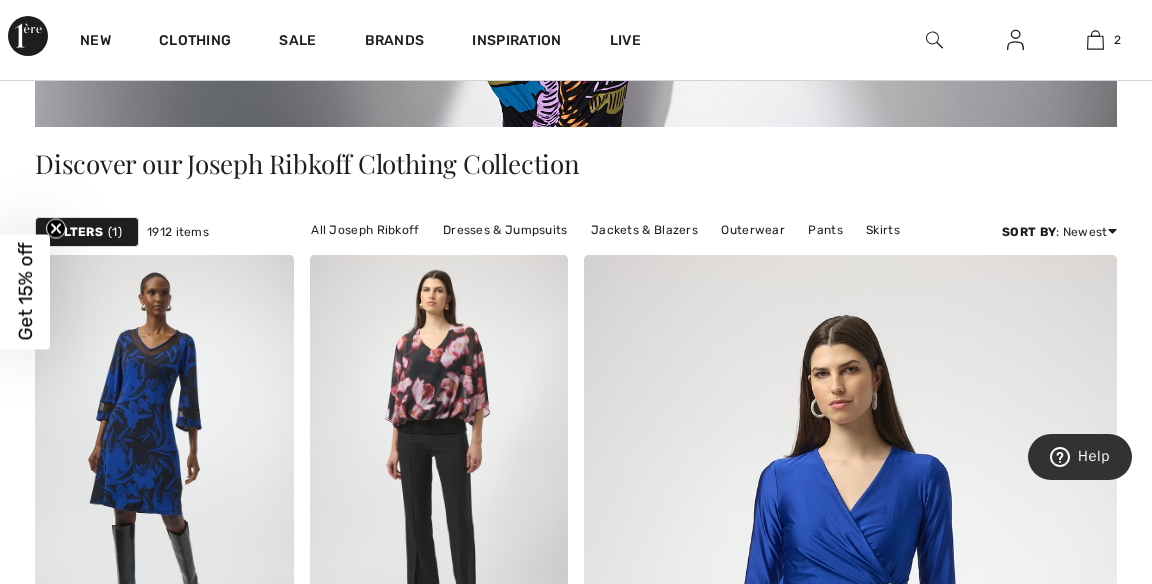 click on "Outerwear" at bounding box center (753, 230) 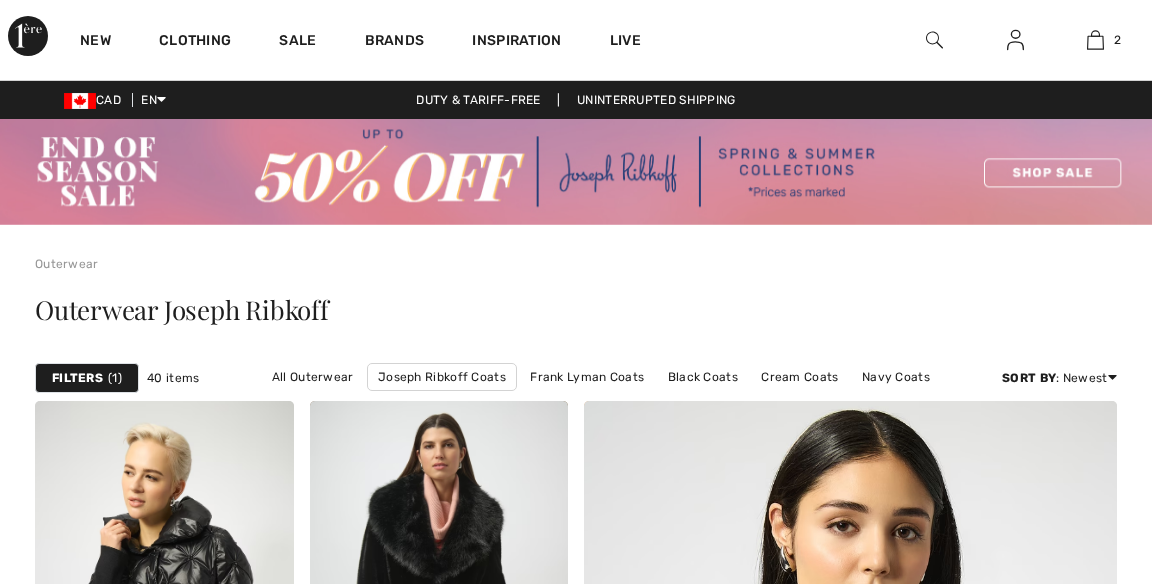 scroll, scrollTop: 0, scrollLeft: 0, axis: both 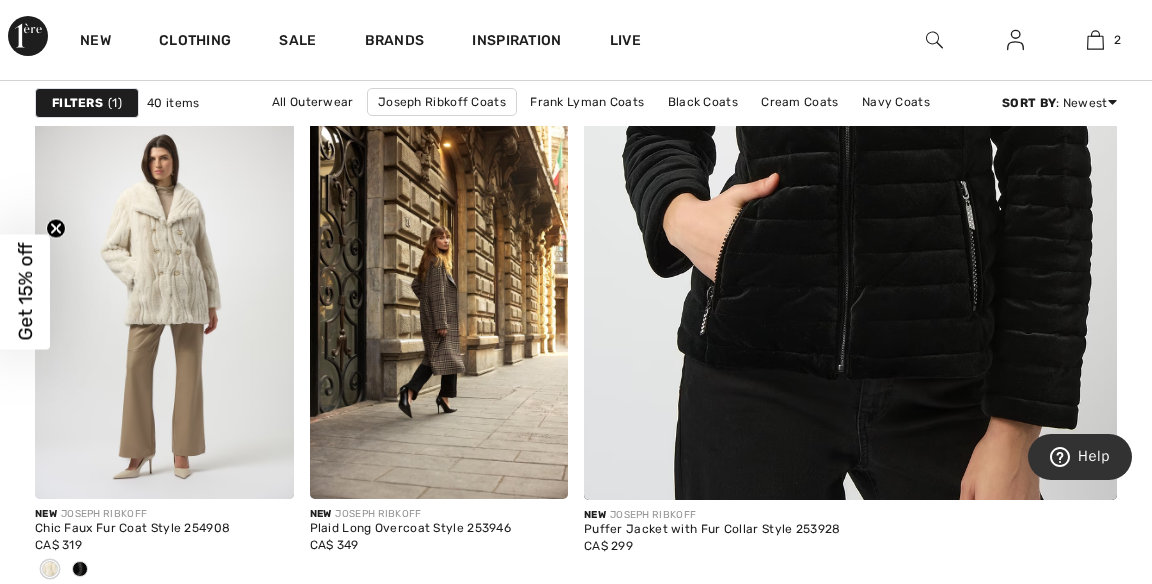 click on "Brands" at bounding box center (395, 42) 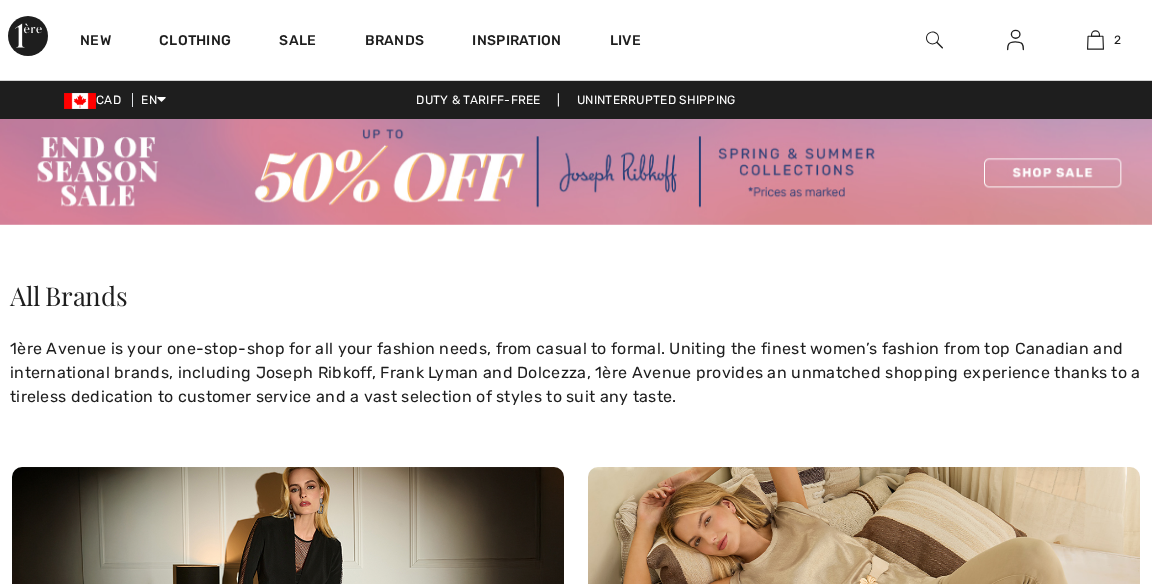 scroll, scrollTop: 0, scrollLeft: 0, axis: both 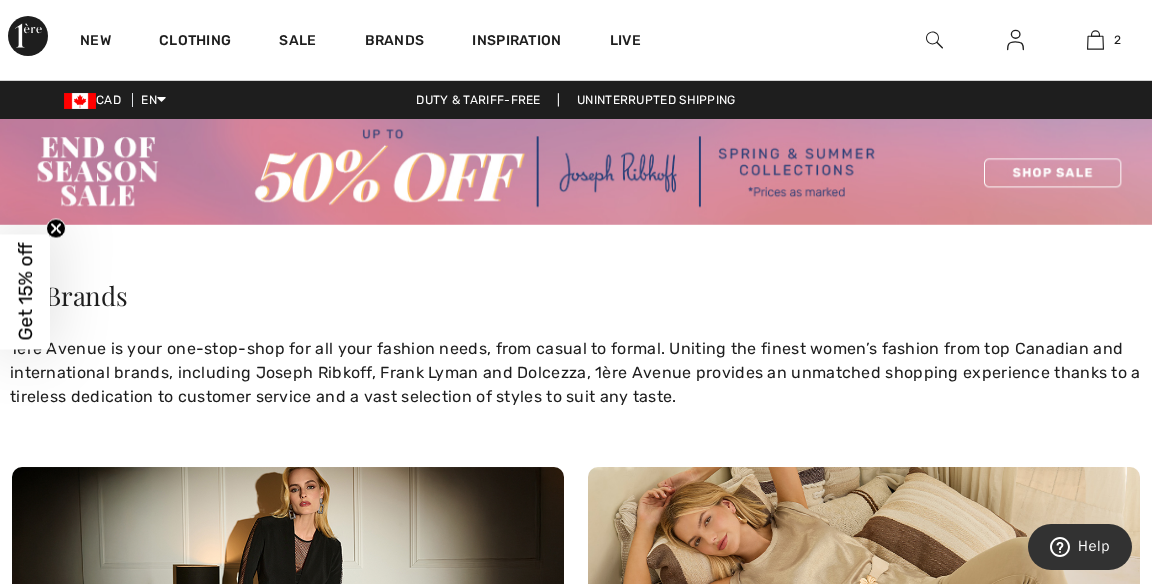 click on "Brands" at bounding box center [395, 42] 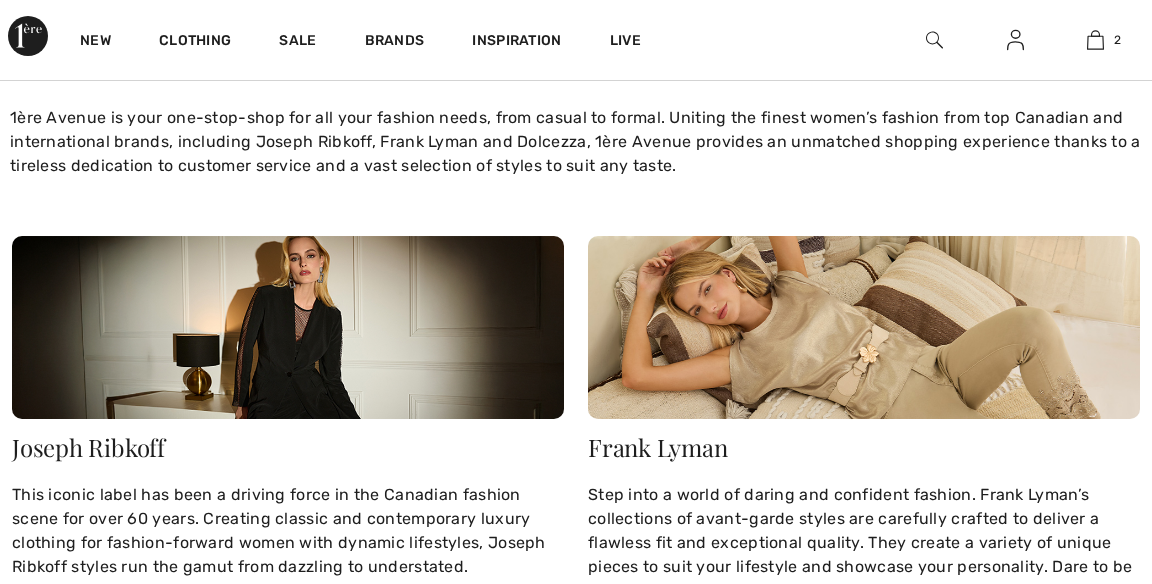 scroll, scrollTop: 0, scrollLeft: 0, axis: both 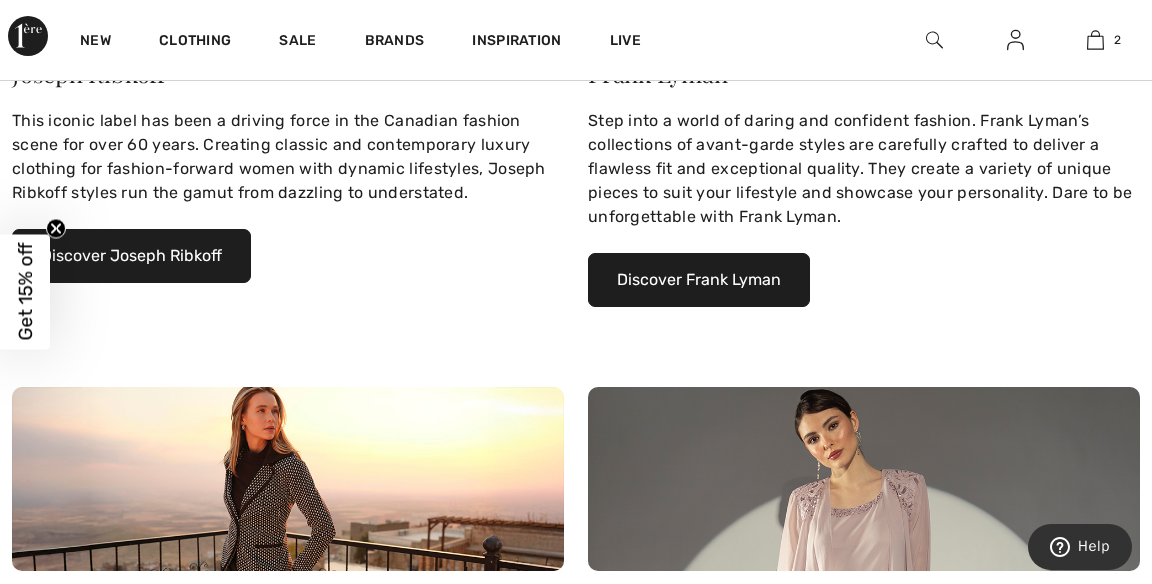 click on "Discover Joseph Ribkoff" at bounding box center (131, 256) 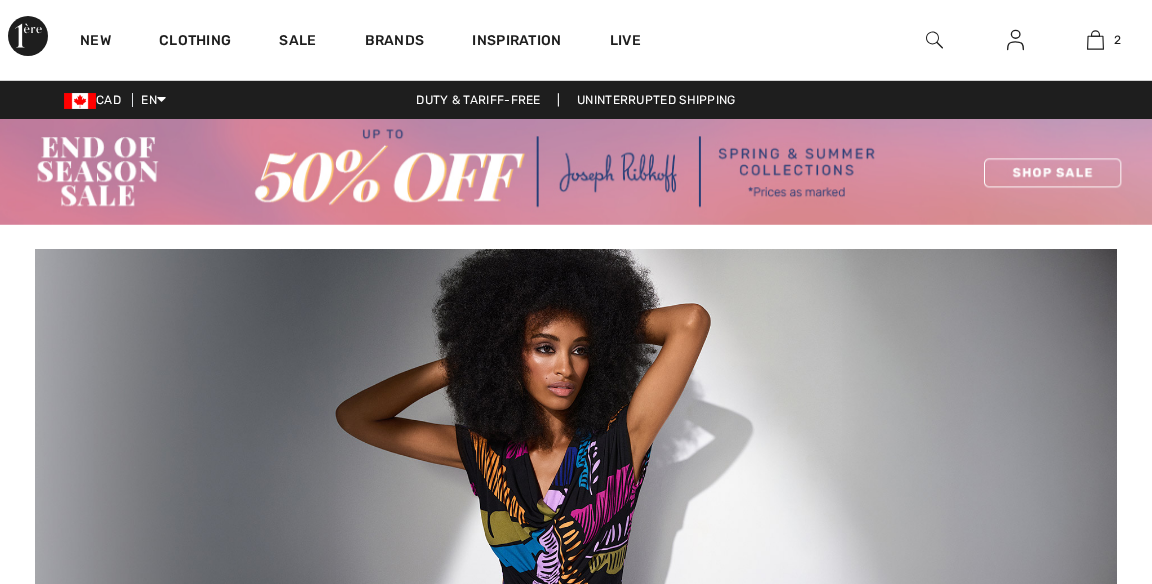 scroll, scrollTop: 0, scrollLeft: 0, axis: both 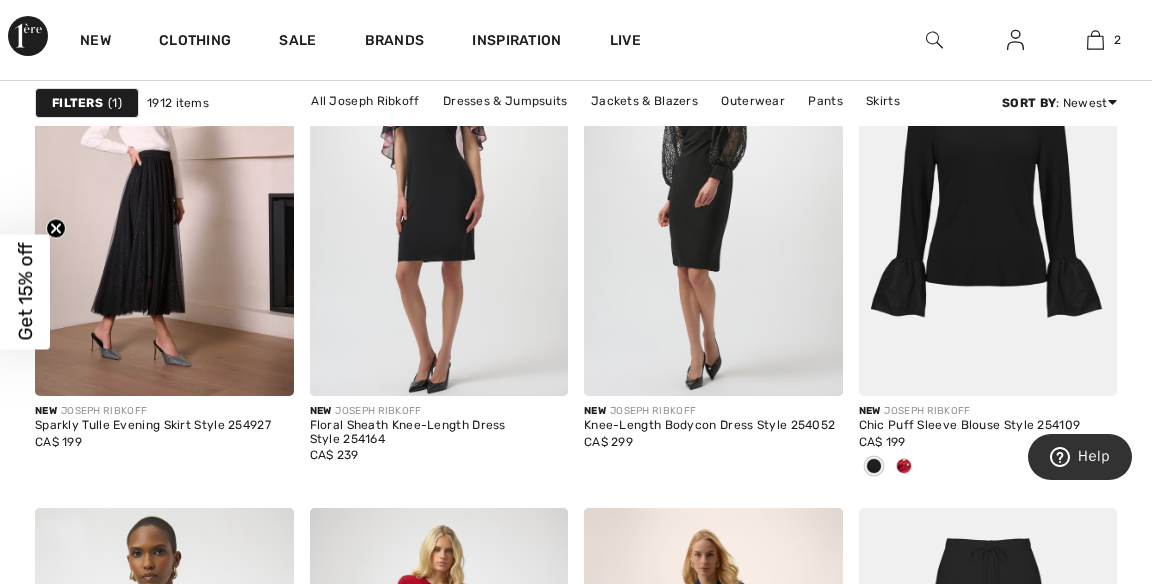 click at bounding box center (164, 202) 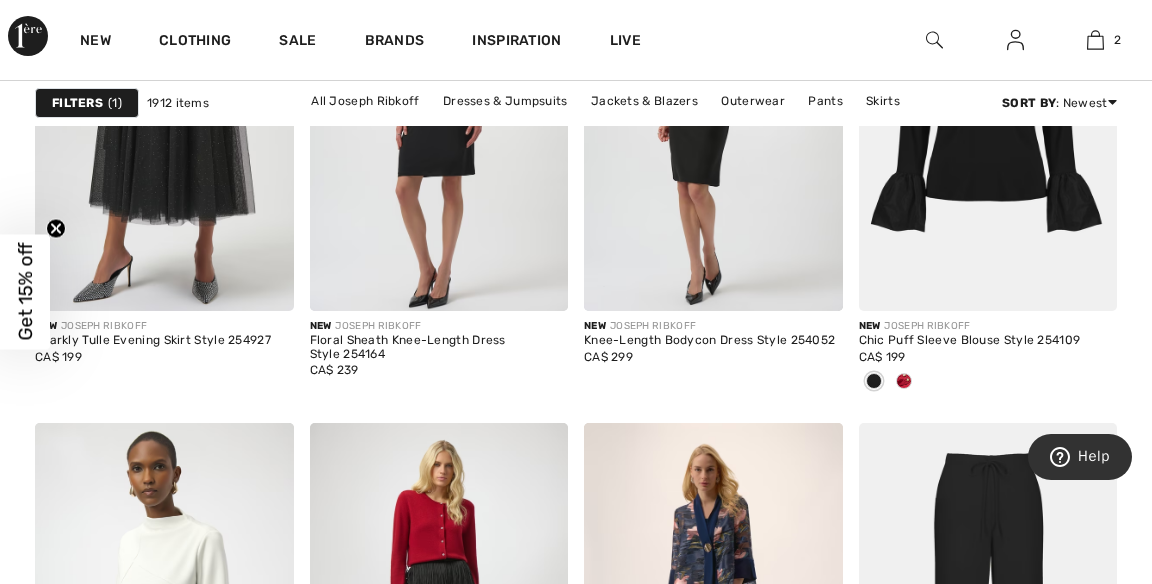 scroll, scrollTop: 3492, scrollLeft: 0, axis: vertical 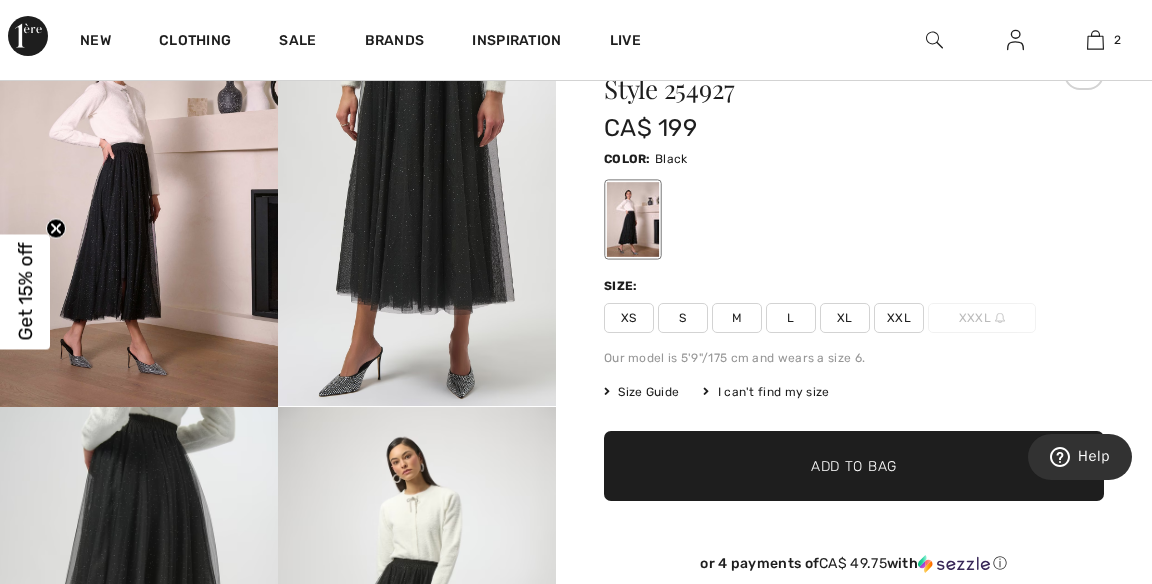 click on "XXL" at bounding box center [899, 318] 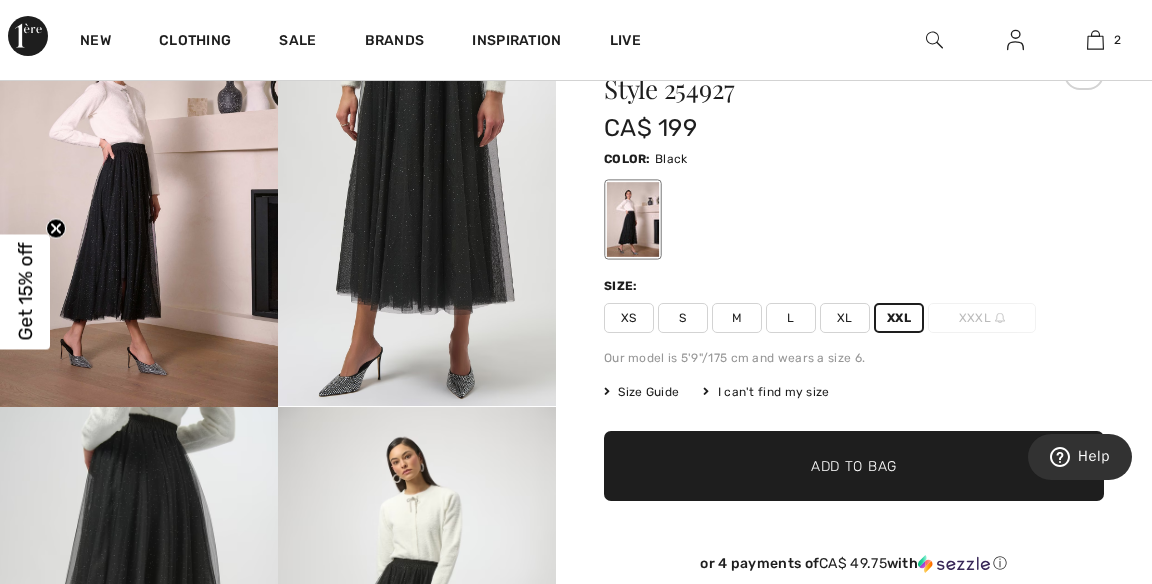 click on "✔ Added to Bag
Add to Bag" at bounding box center [854, 466] 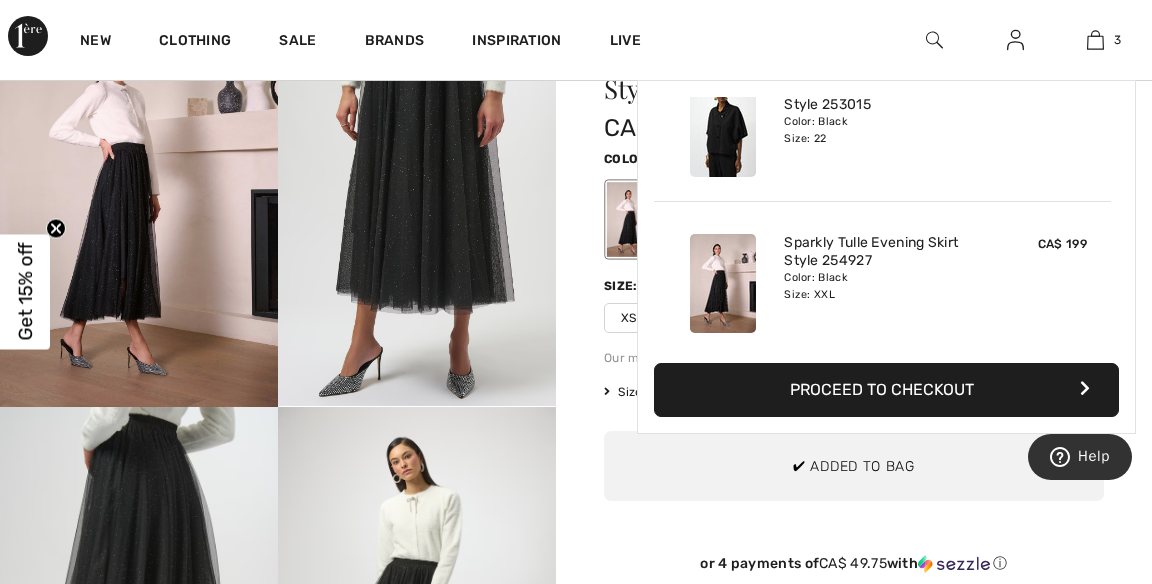 scroll, scrollTop: 217, scrollLeft: 0, axis: vertical 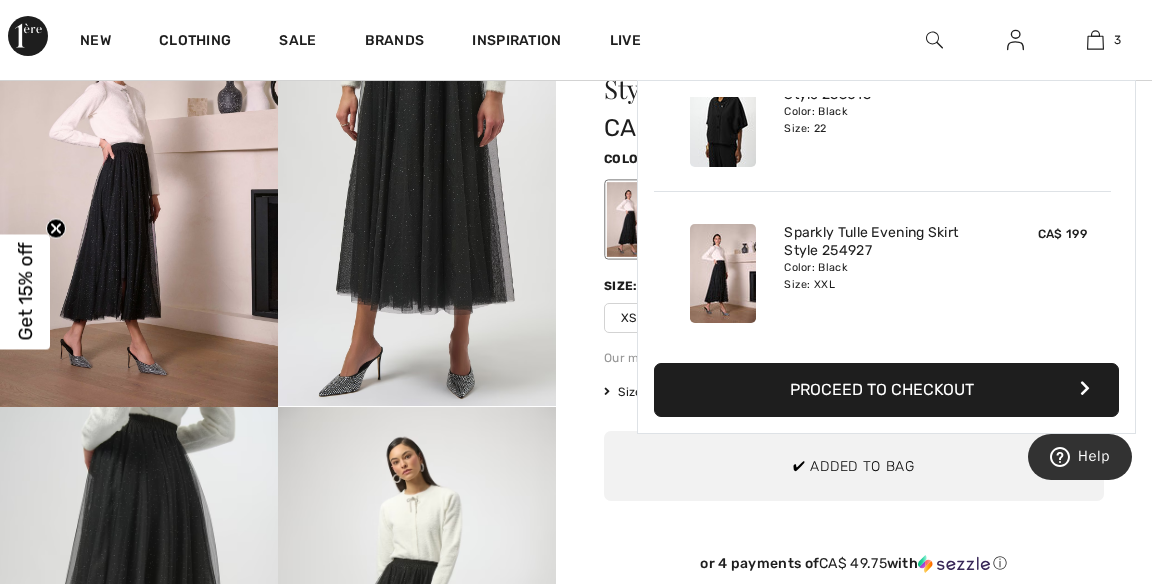 click on "Proceed to Checkout" at bounding box center (886, 390) 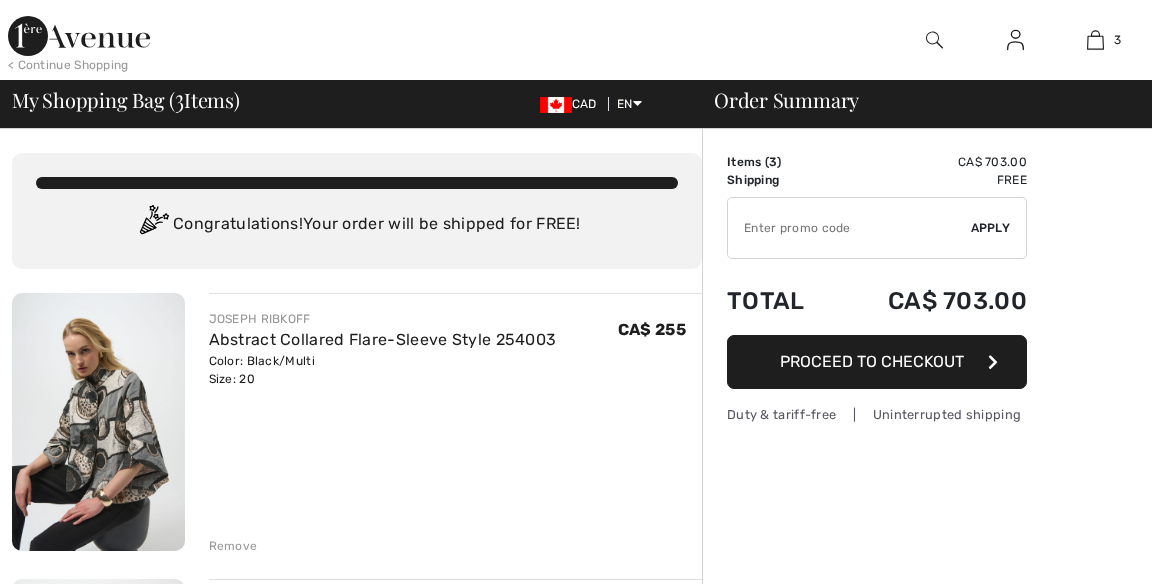 scroll, scrollTop: 0, scrollLeft: 0, axis: both 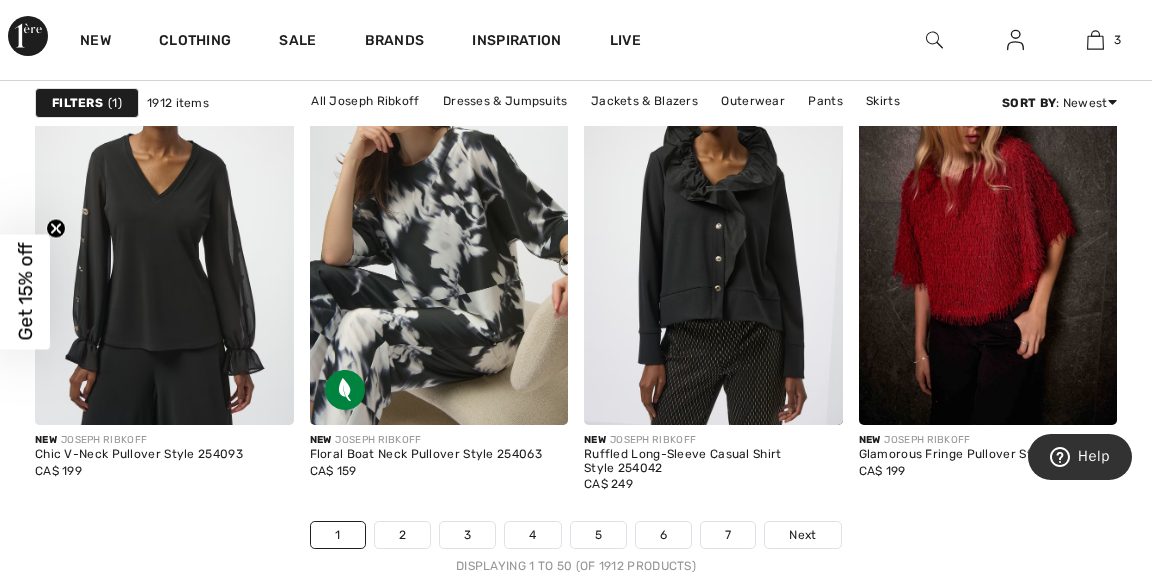 click on "Next" at bounding box center (802, 535) 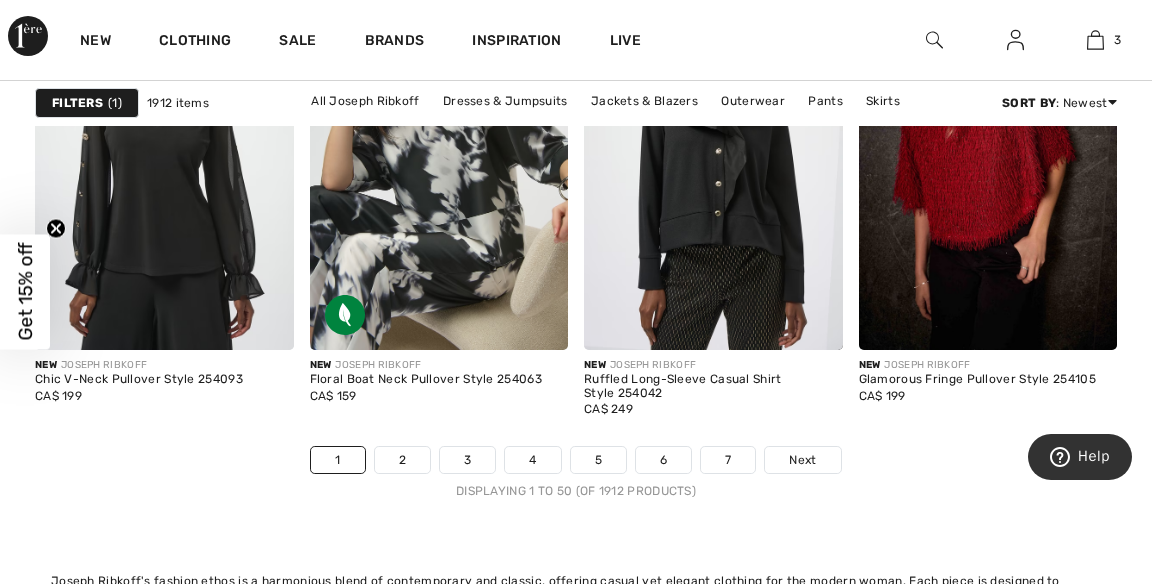 scroll, scrollTop: 7931, scrollLeft: 0, axis: vertical 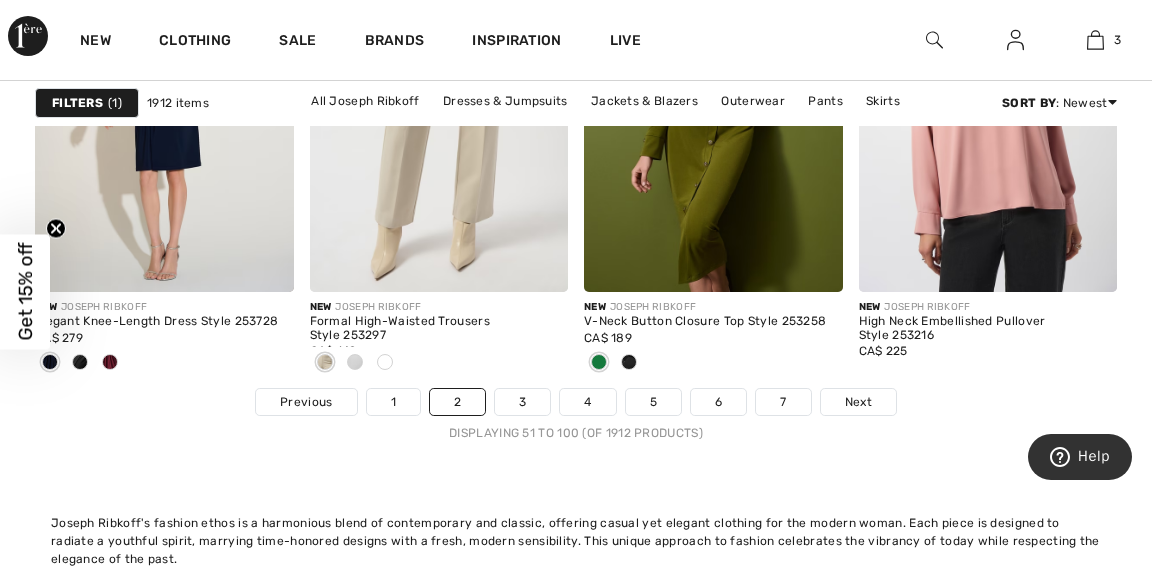 click on "Next" at bounding box center [858, 402] 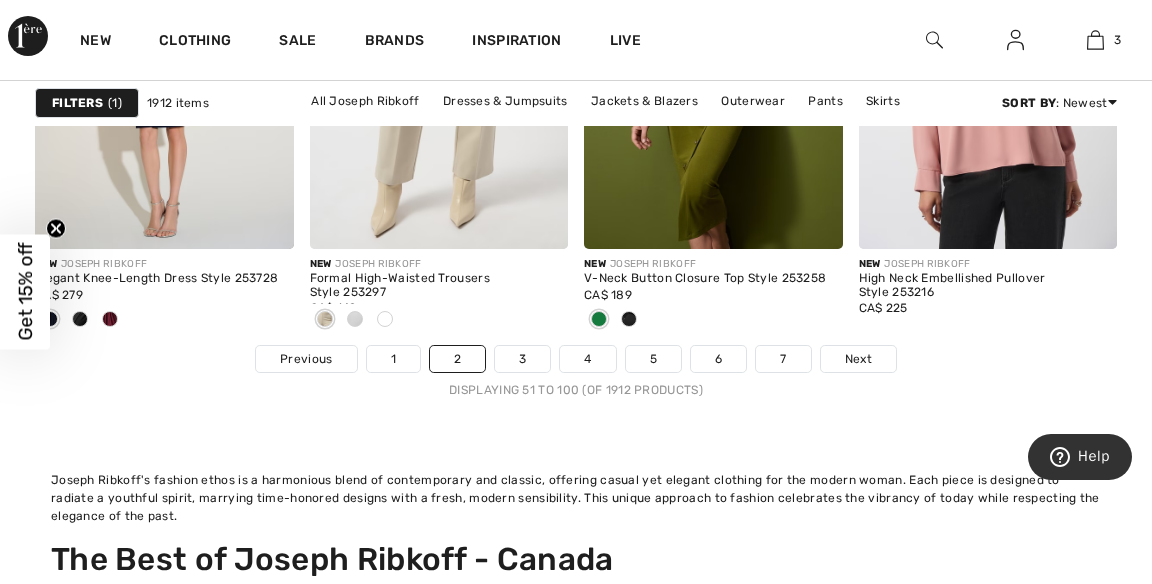 scroll, scrollTop: 8064, scrollLeft: 0, axis: vertical 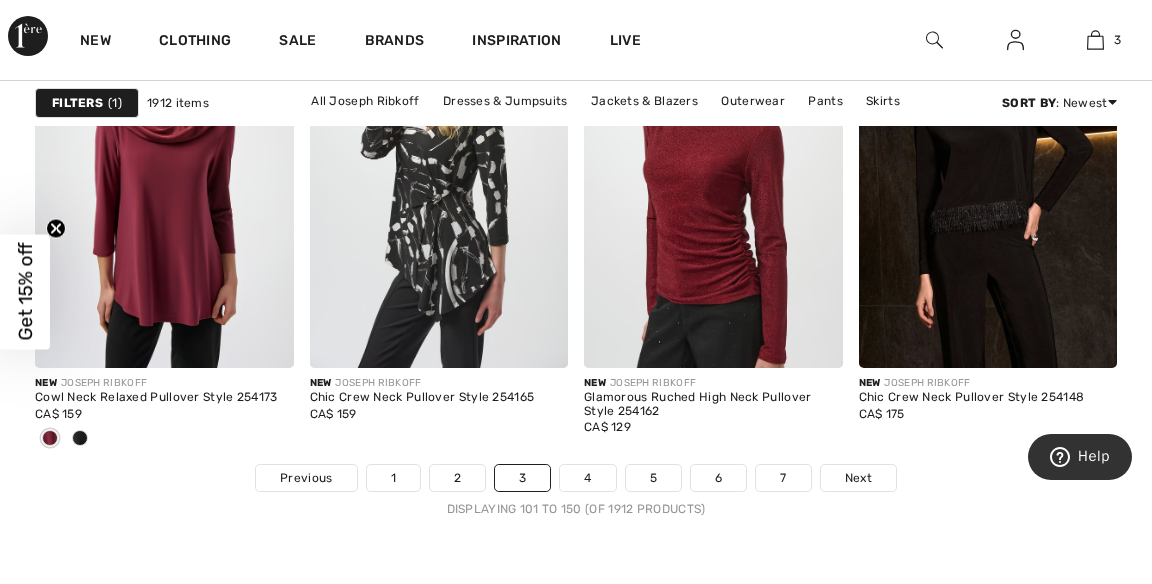 click on "Next" at bounding box center (858, 478) 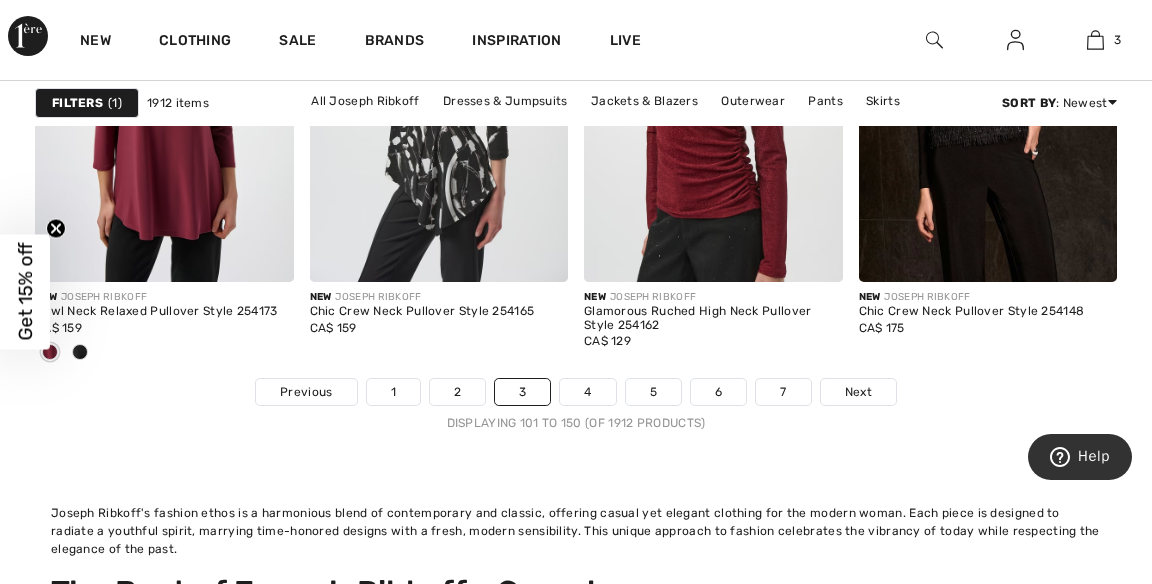 scroll, scrollTop: 7988, scrollLeft: 0, axis: vertical 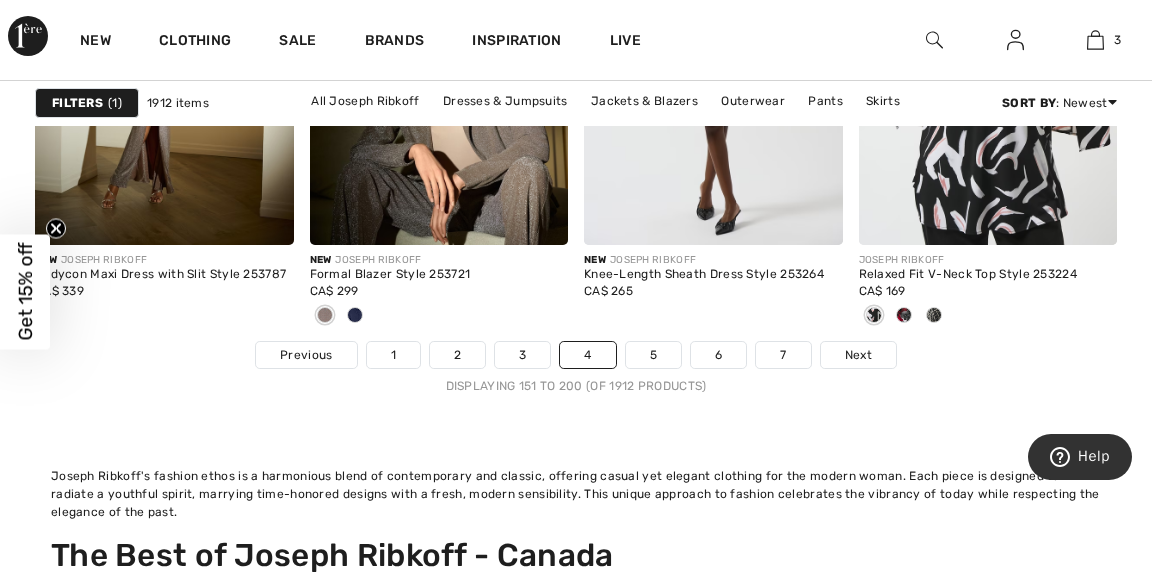 click on "Next" at bounding box center (858, 355) 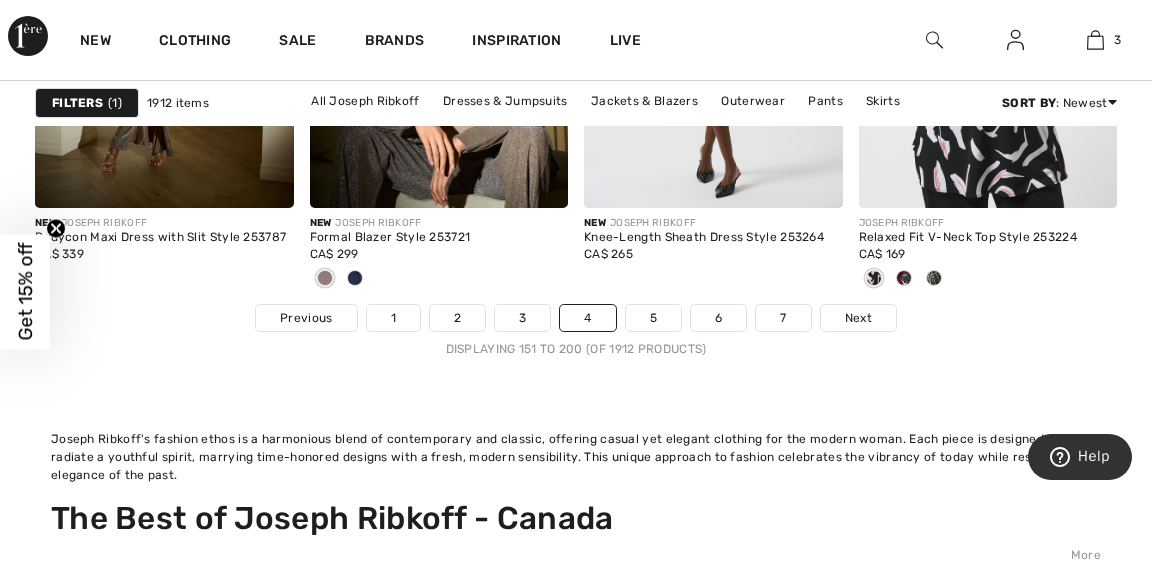 scroll, scrollTop: 8111, scrollLeft: 0, axis: vertical 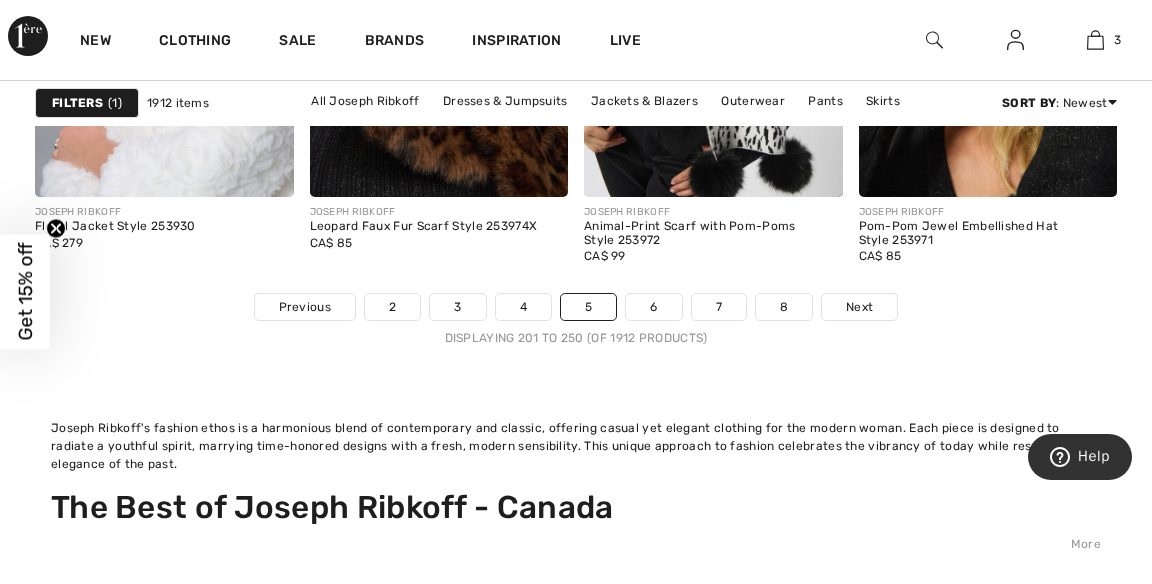 click on "Next" at bounding box center [859, 307] 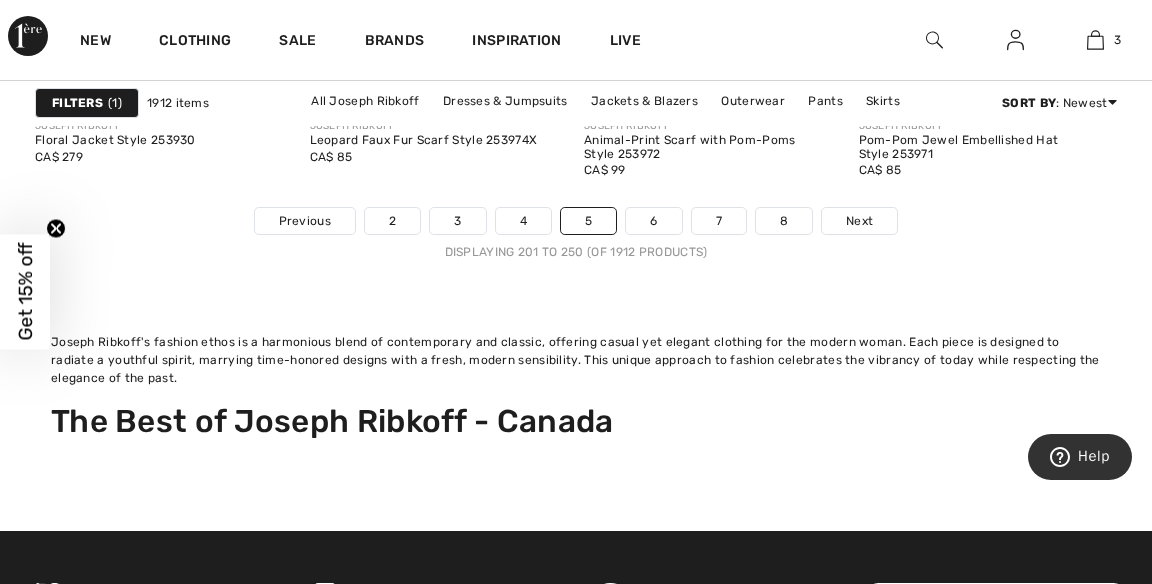 scroll, scrollTop: 8159, scrollLeft: 0, axis: vertical 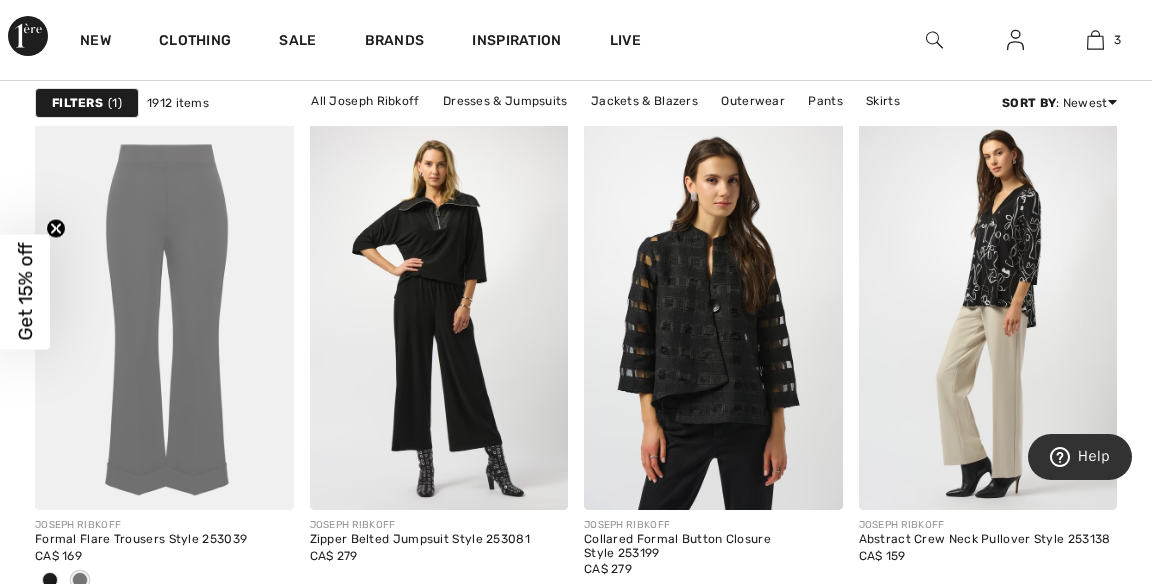click at bounding box center [713, 316] 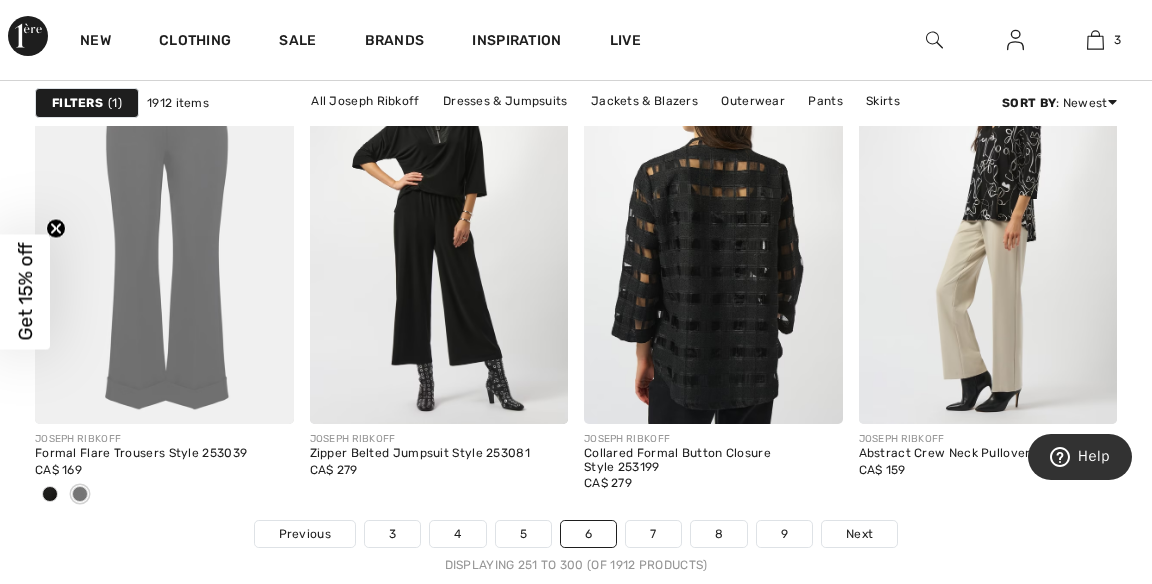 scroll, scrollTop: 7846, scrollLeft: 0, axis: vertical 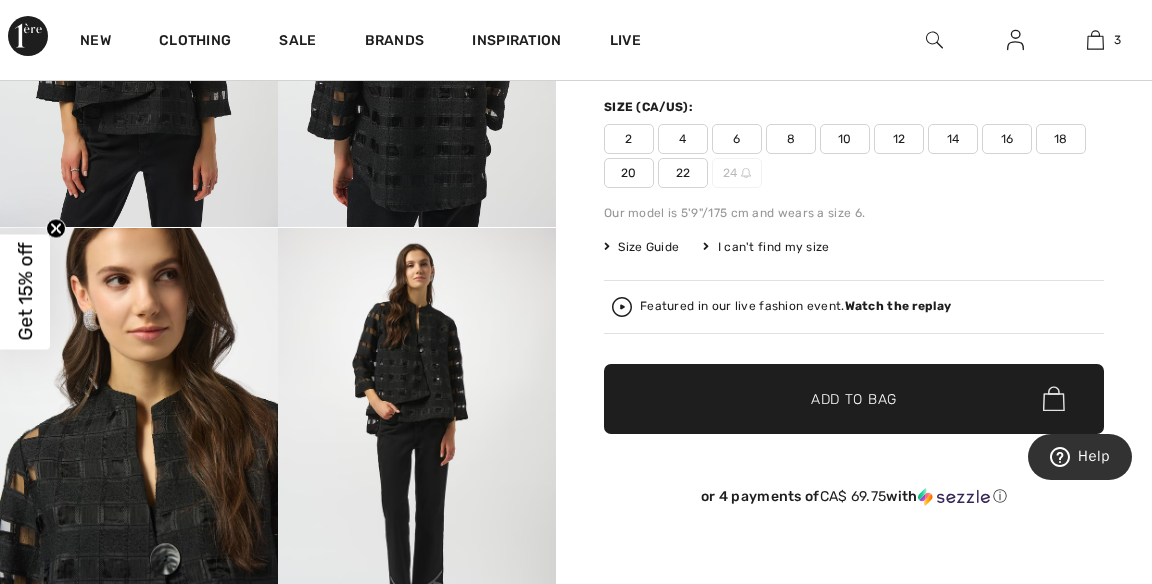 click on "Watch the replay" at bounding box center (898, 306) 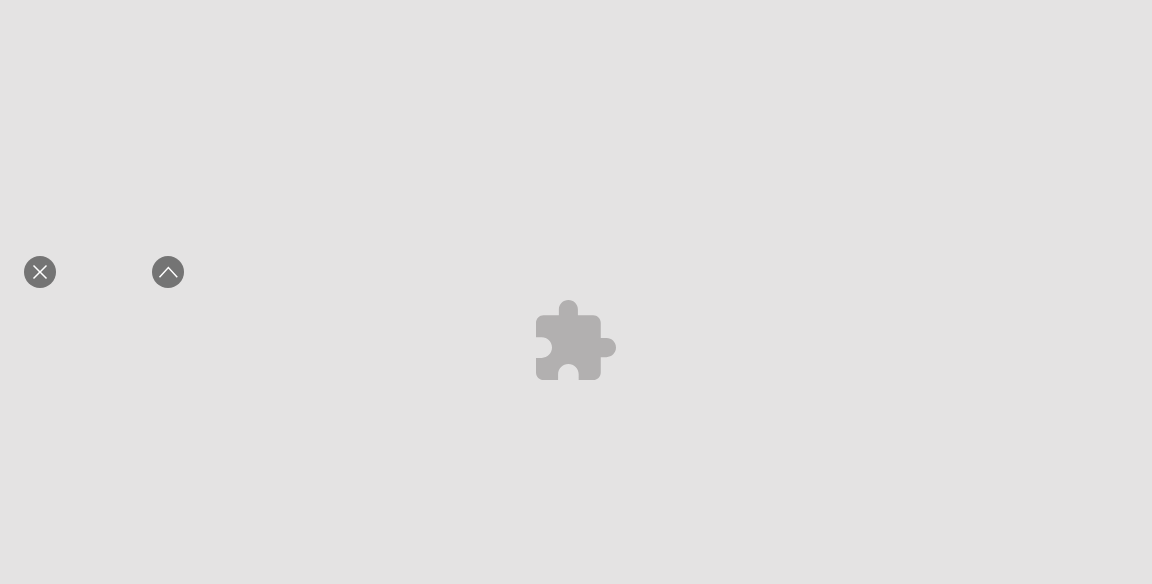 scroll, scrollTop: 0, scrollLeft: 0, axis: both 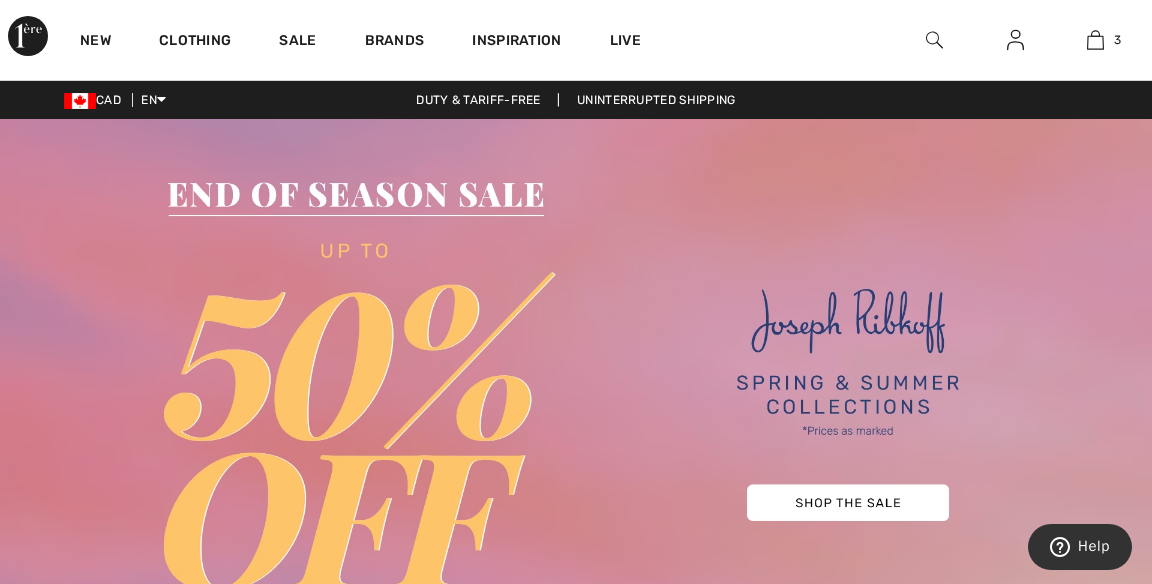 click at bounding box center [576, 395] 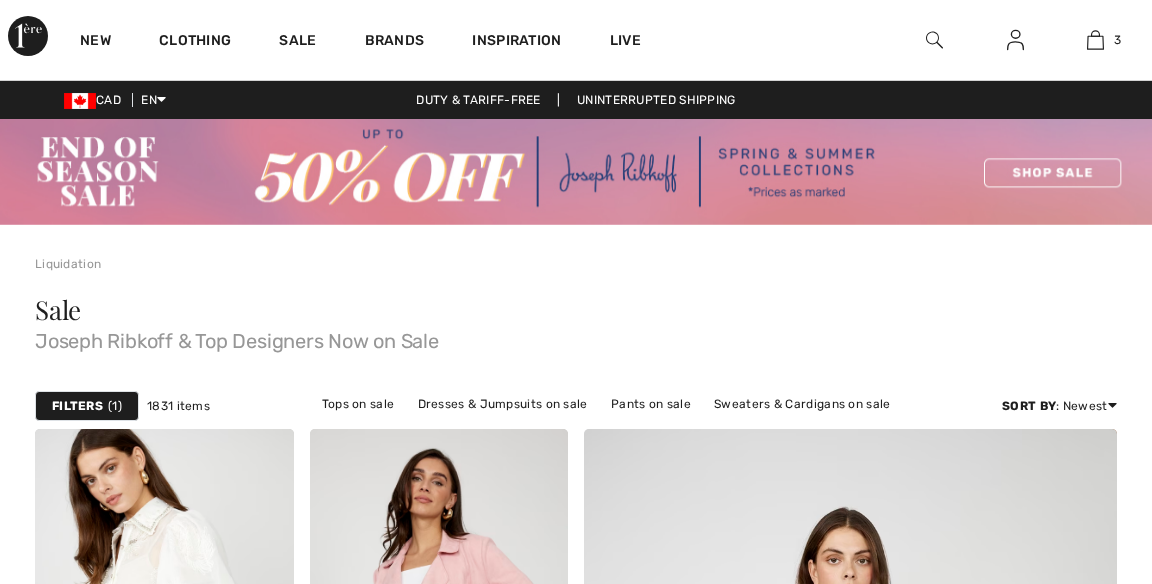 scroll, scrollTop: 0, scrollLeft: 0, axis: both 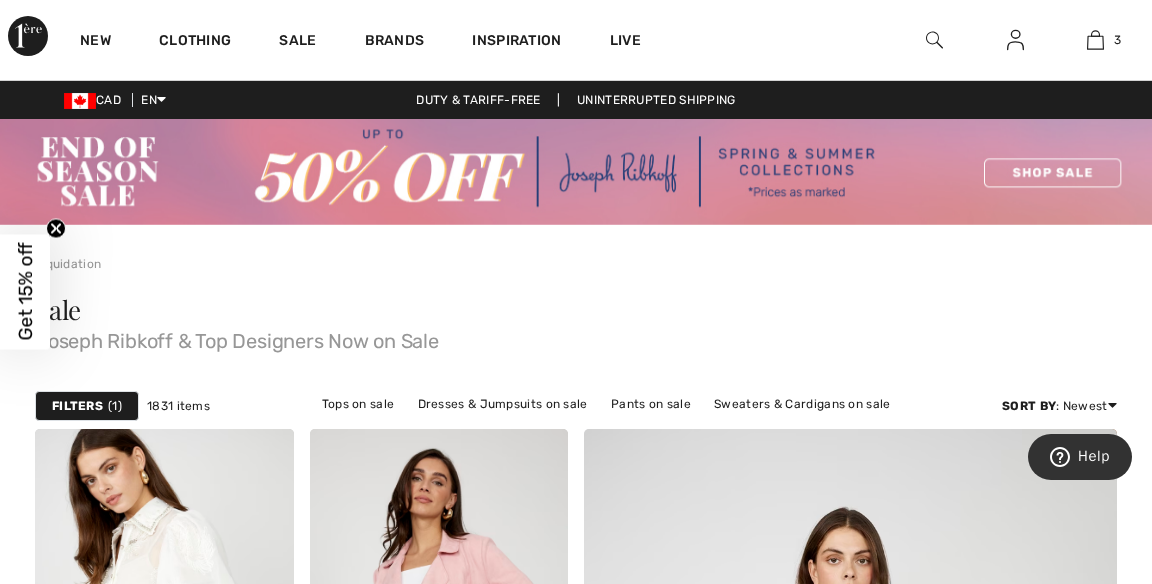click on "3" at bounding box center (1095, 40) 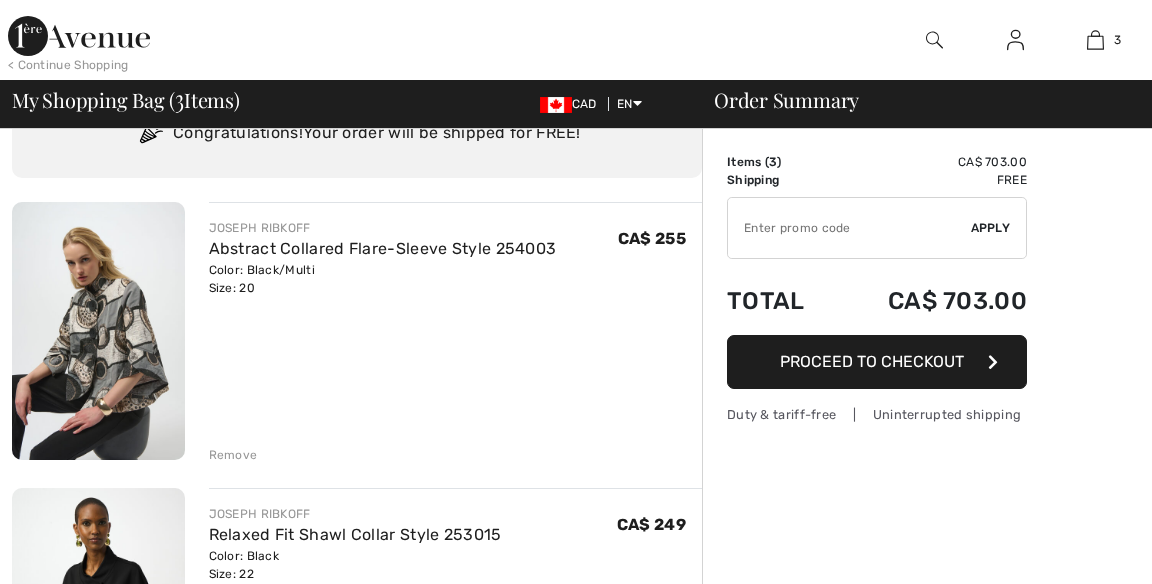 scroll, scrollTop: 0, scrollLeft: 0, axis: both 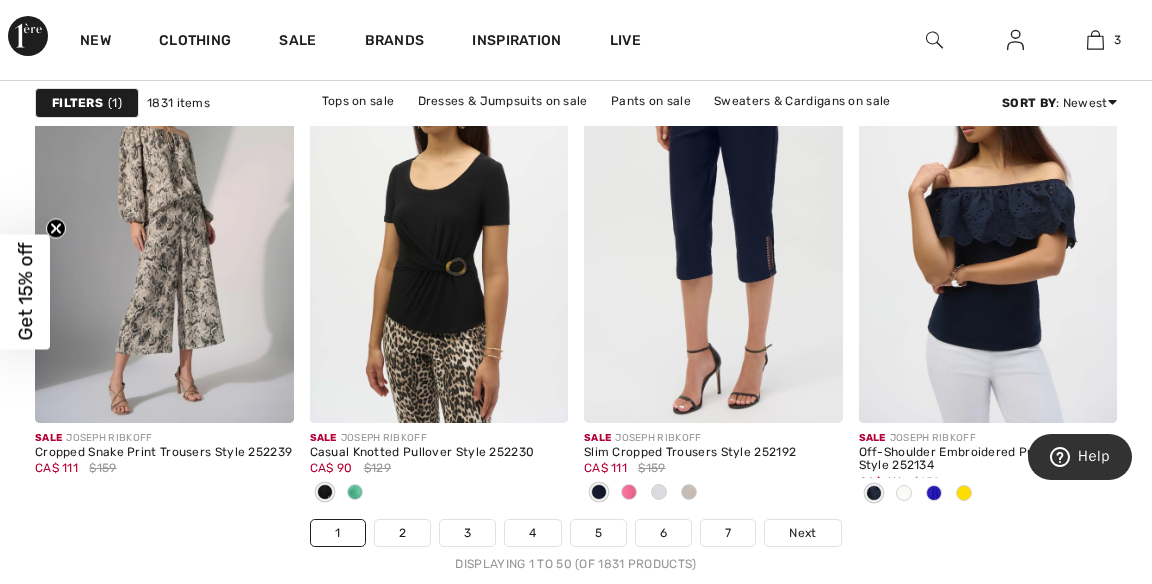 click on "Next" at bounding box center [802, 533] 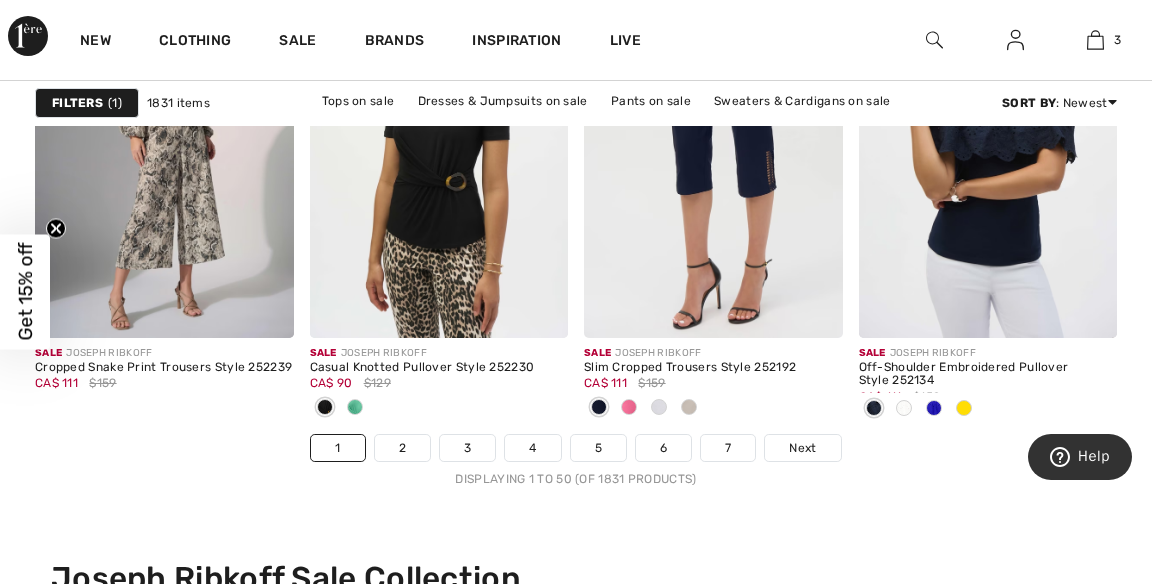 scroll, scrollTop: 7647, scrollLeft: 0, axis: vertical 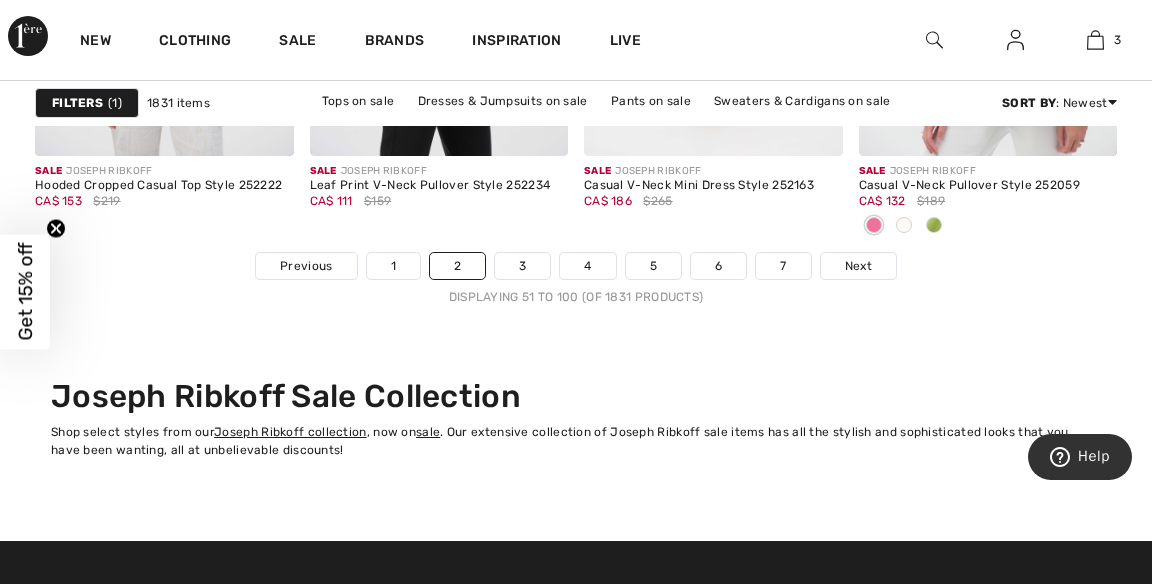 click on "1" at bounding box center [393, 266] 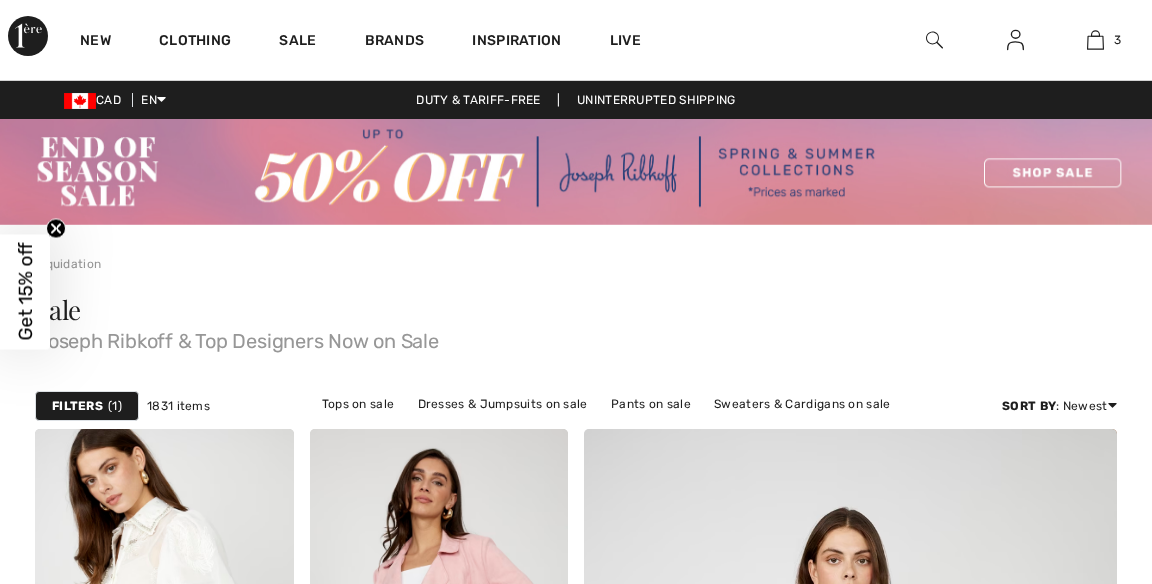 scroll, scrollTop: 0, scrollLeft: 0, axis: both 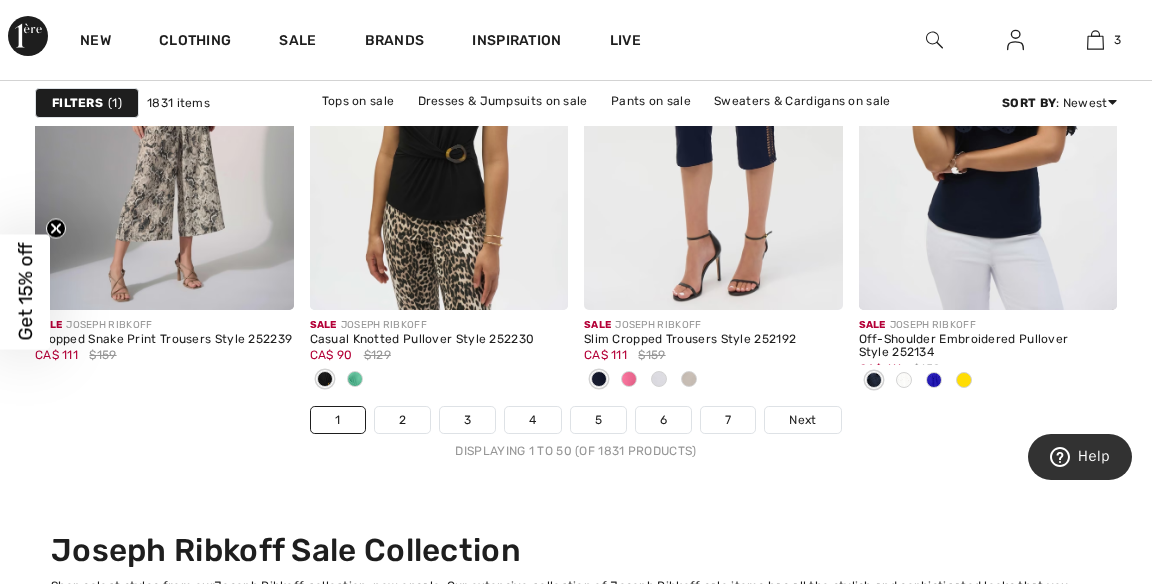 click on "Next" at bounding box center (802, 420) 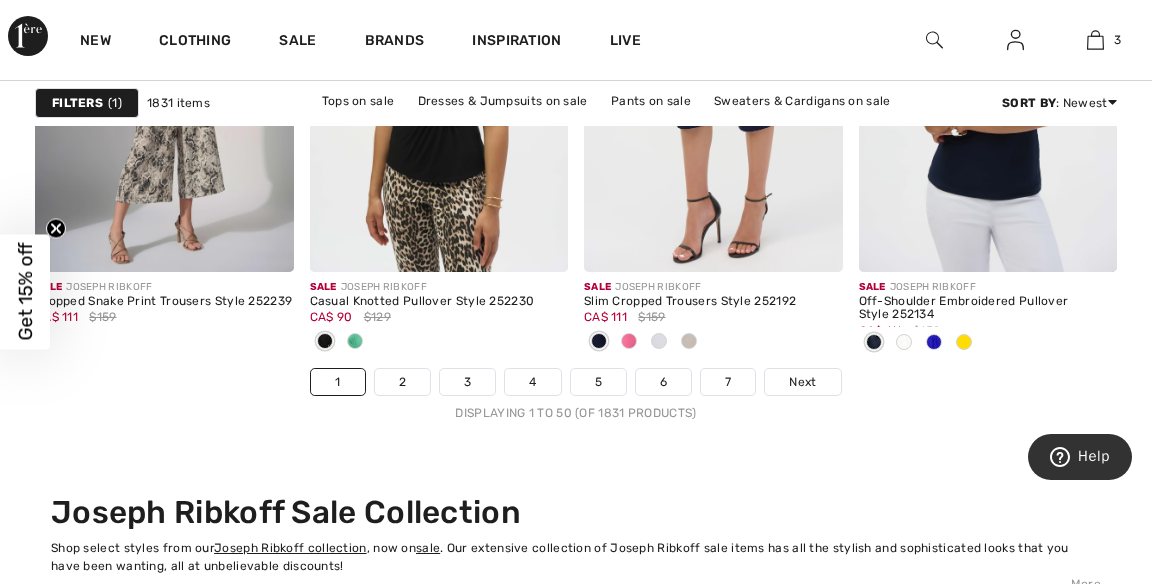 scroll, scrollTop: 7760, scrollLeft: 0, axis: vertical 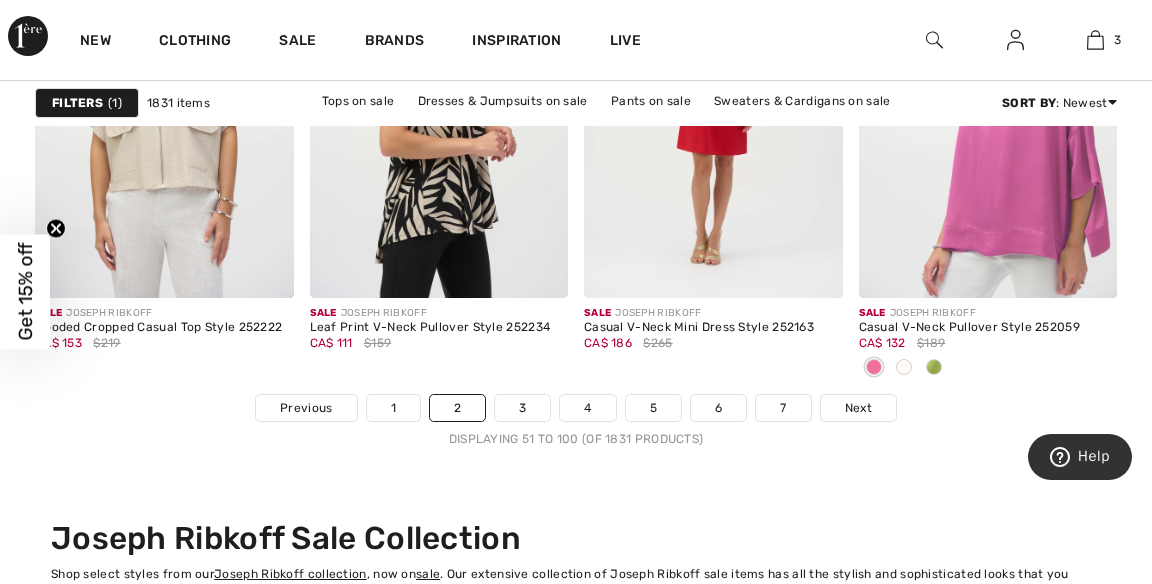 click on "Next" at bounding box center [858, 408] 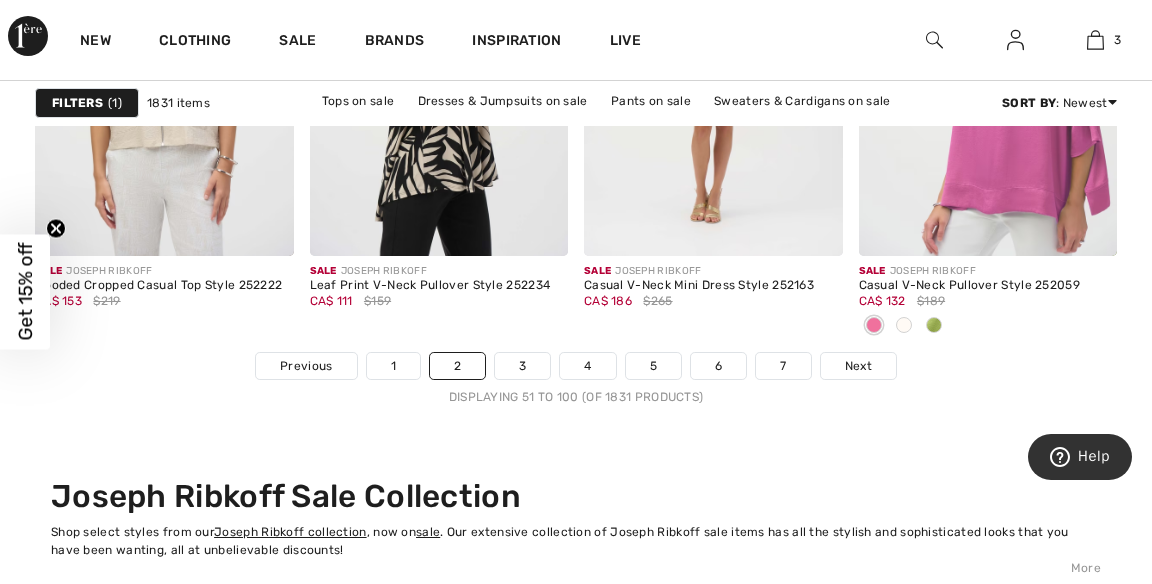 scroll, scrollTop: 7772, scrollLeft: 0, axis: vertical 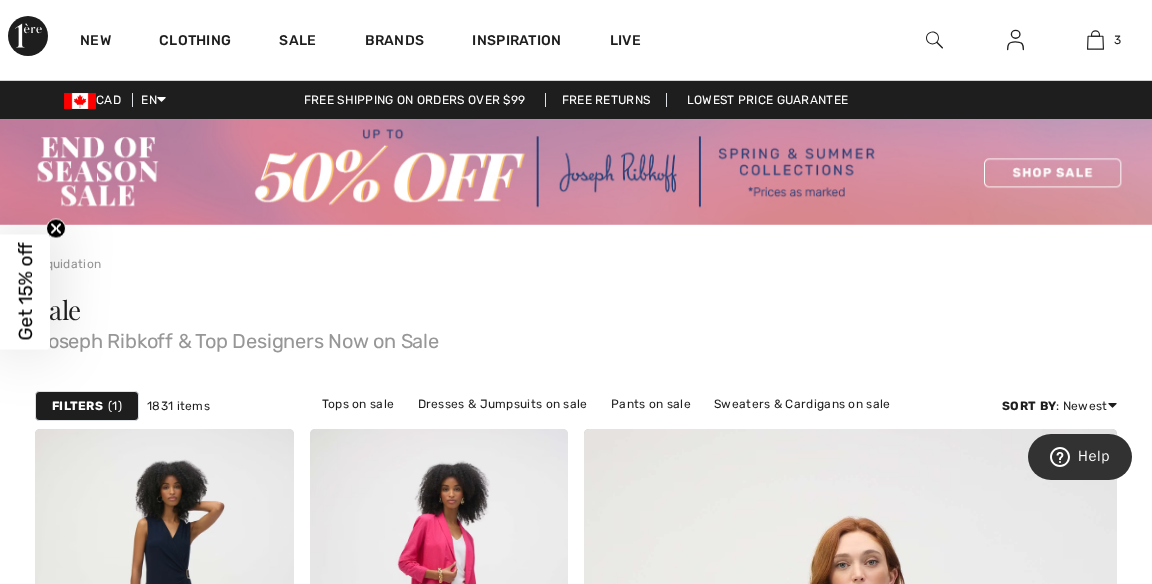 click on "Brands" at bounding box center (395, 42) 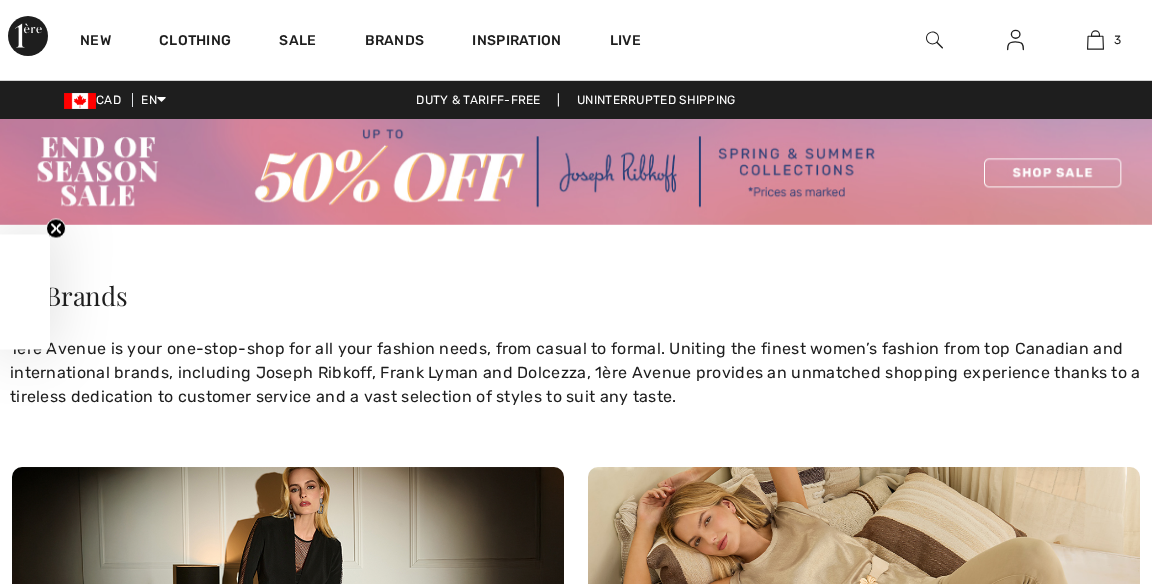 scroll, scrollTop: 0, scrollLeft: 0, axis: both 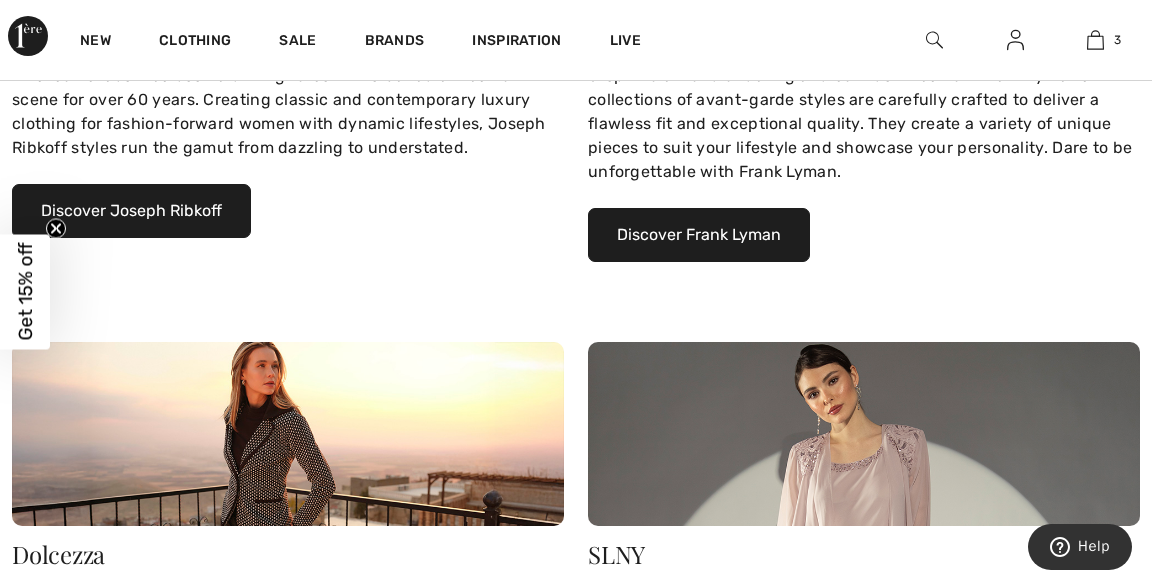 click on "Discover Joseph Ribkoff" at bounding box center [131, 211] 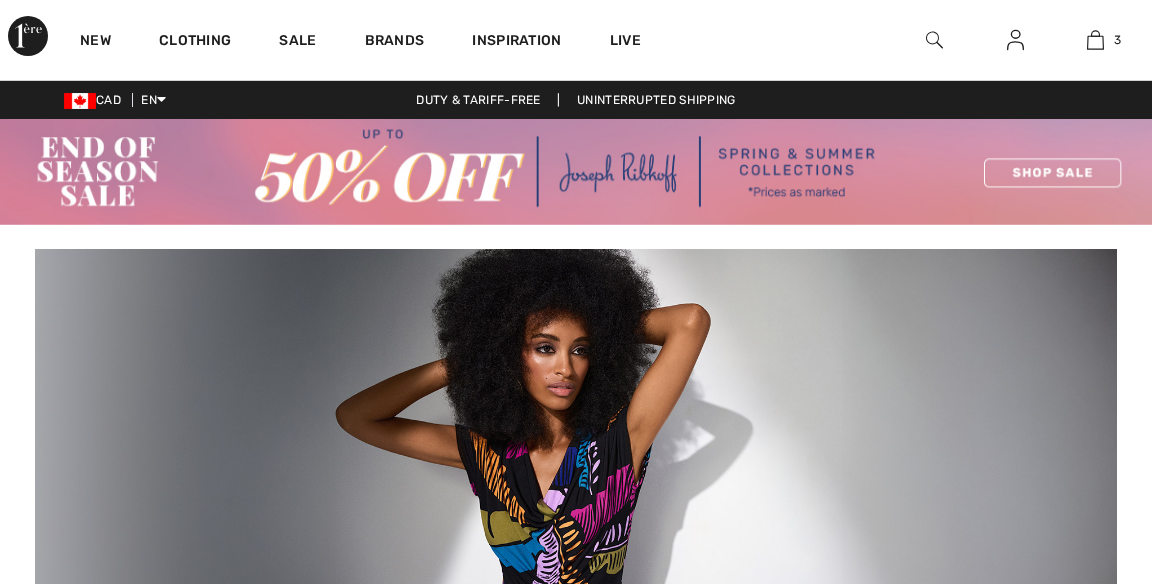 scroll, scrollTop: 0, scrollLeft: 0, axis: both 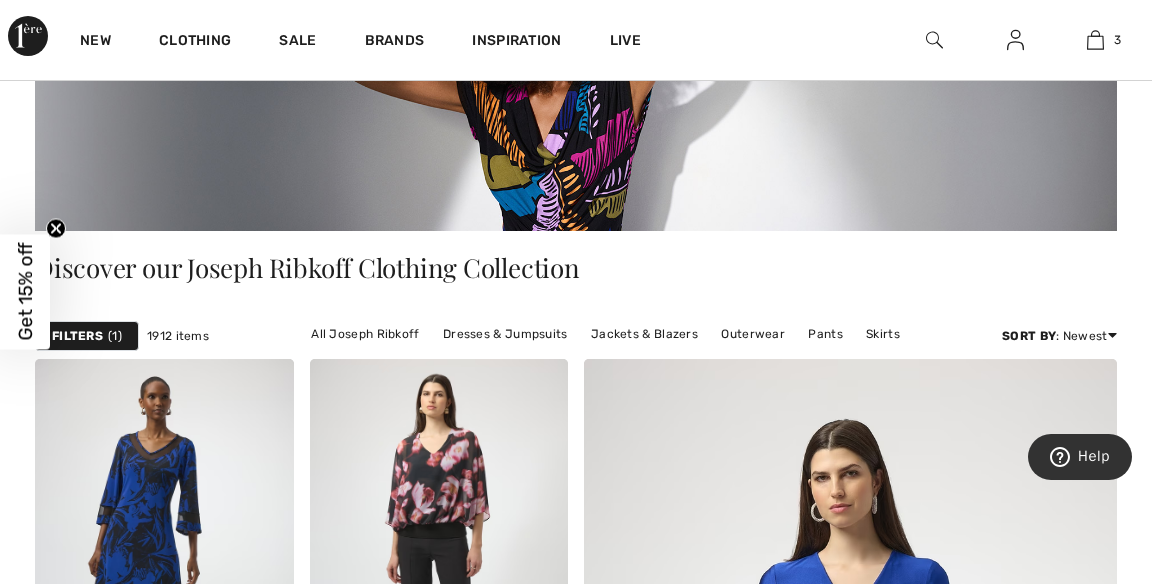 click on "Jackets & Blazers" at bounding box center [644, 334] 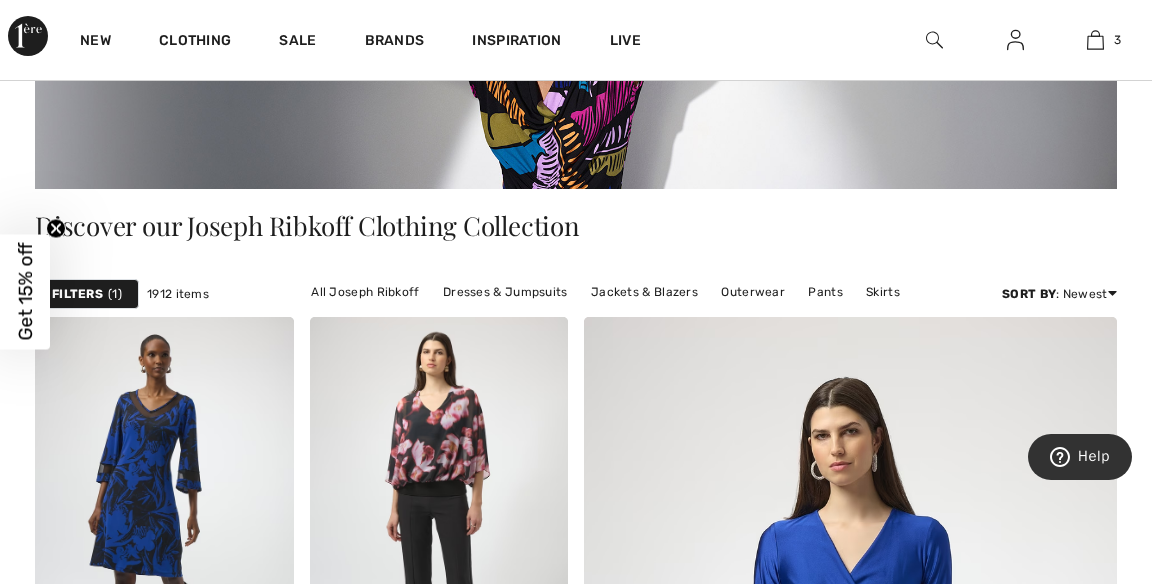 scroll, scrollTop: 452, scrollLeft: 0, axis: vertical 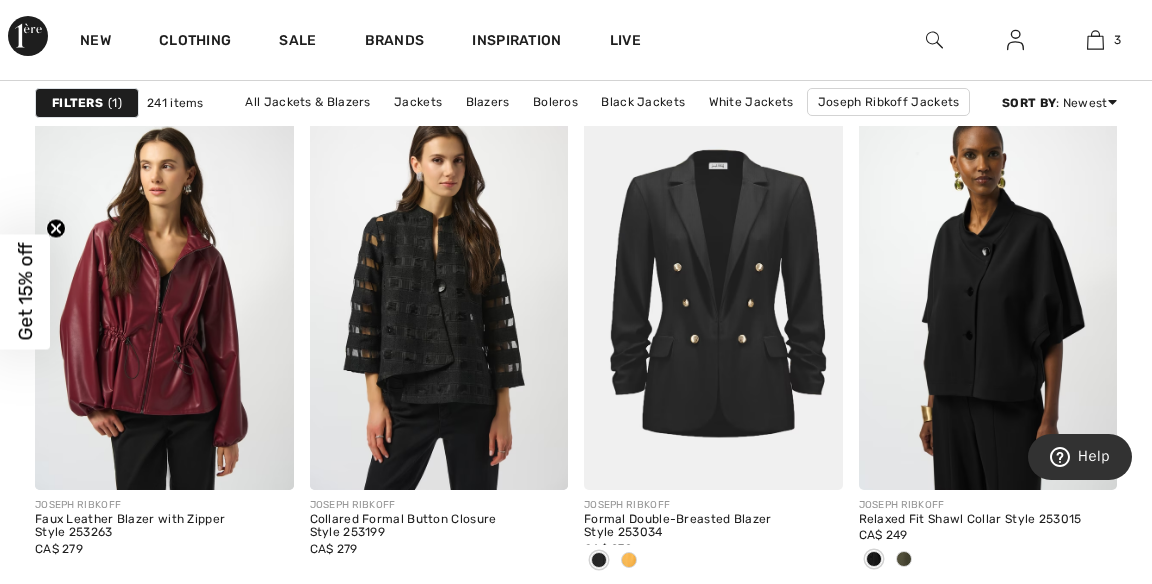 click at bounding box center [439, 296] 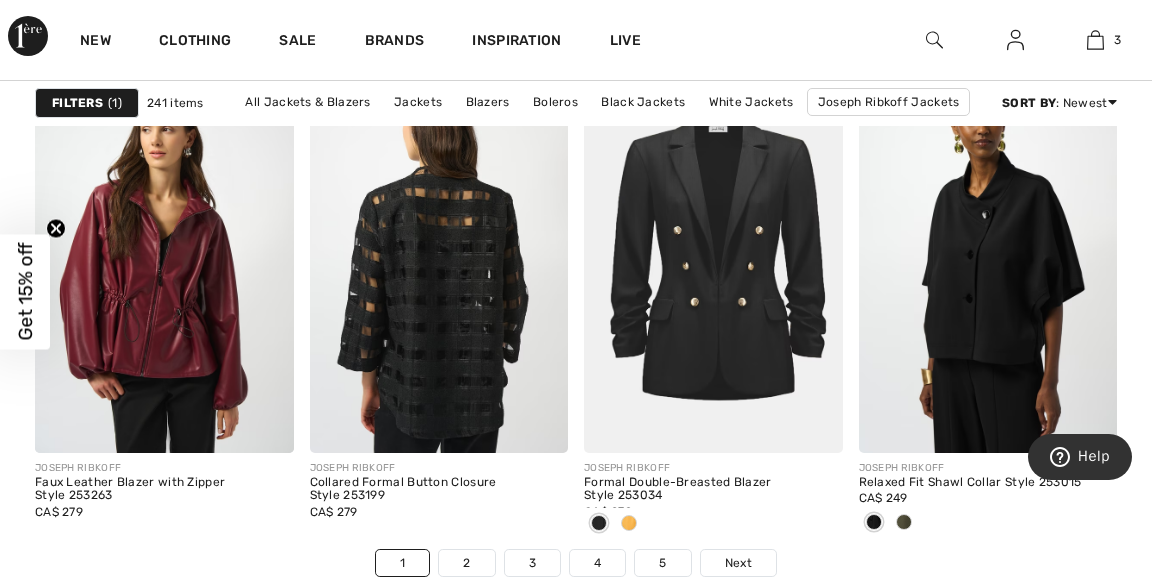 scroll, scrollTop: 7552, scrollLeft: 0, axis: vertical 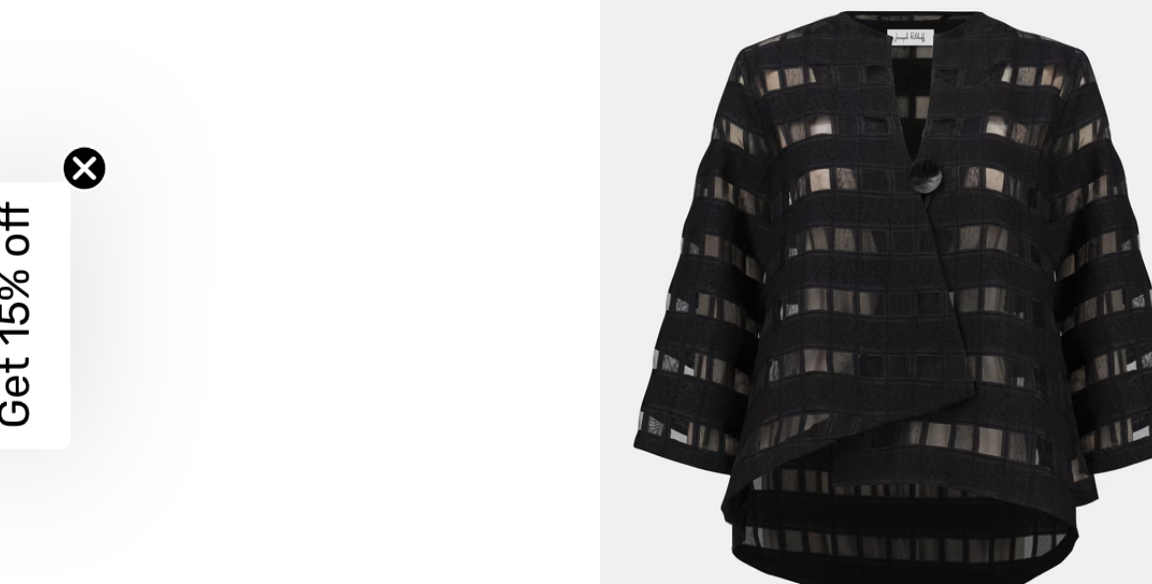 click on "Your browser does not support the video tag." at bounding box center (139, 154) 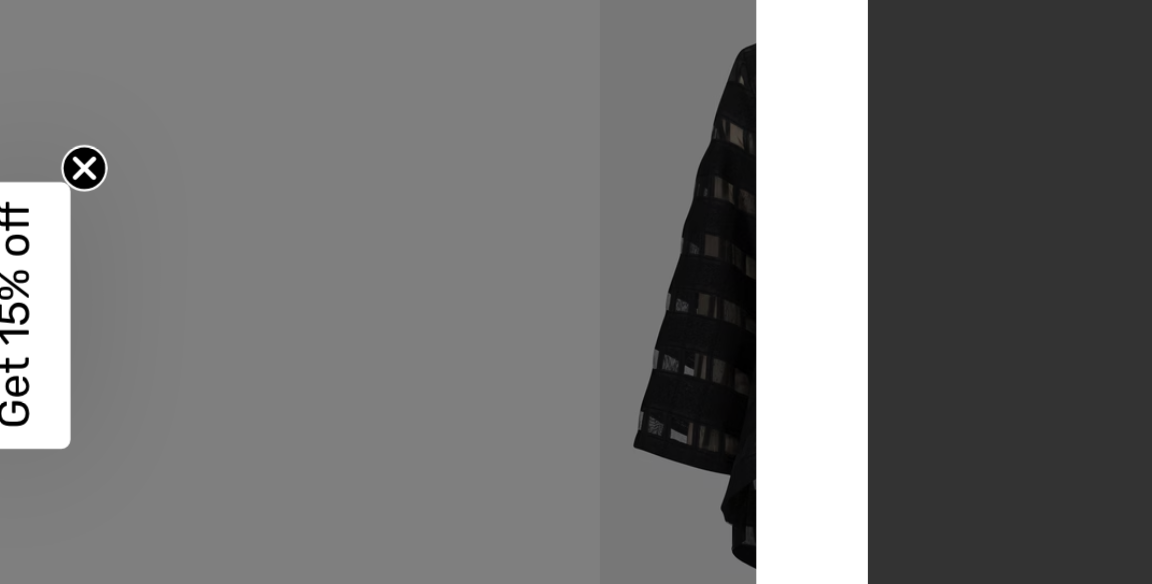 click at bounding box center (576, 292) 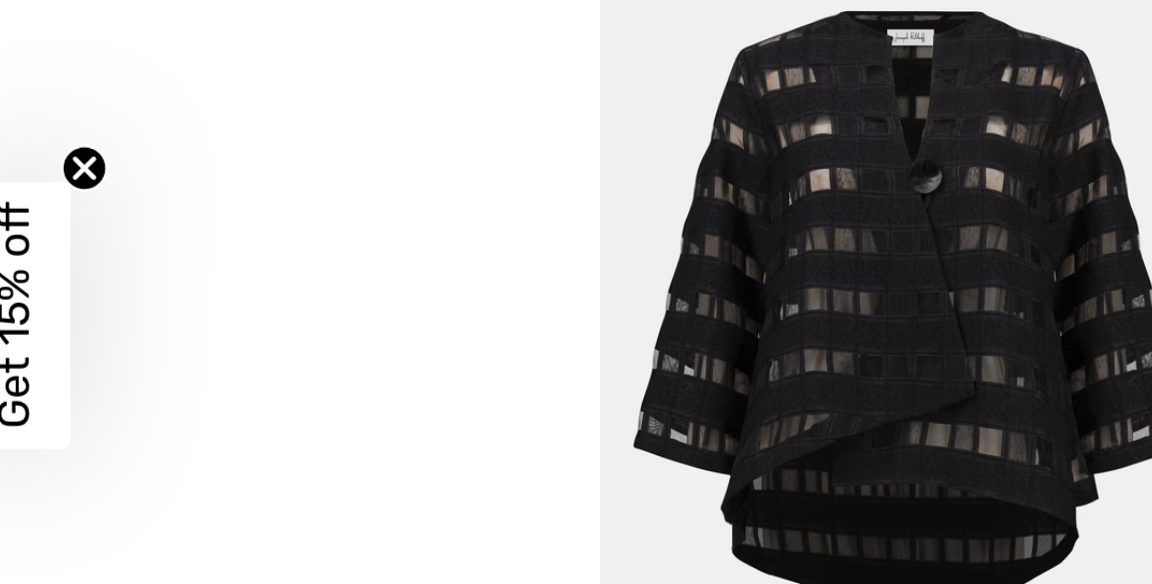 click on "Your browser does not support the video tag." at bounding box center [139, 154] 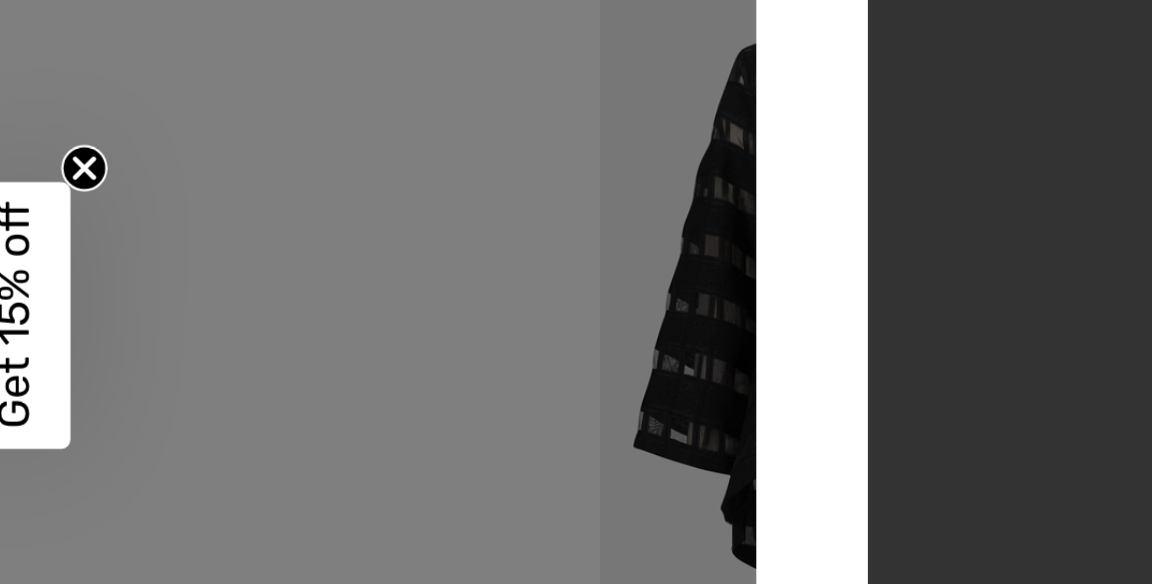 click at bounding box center (576, 292) 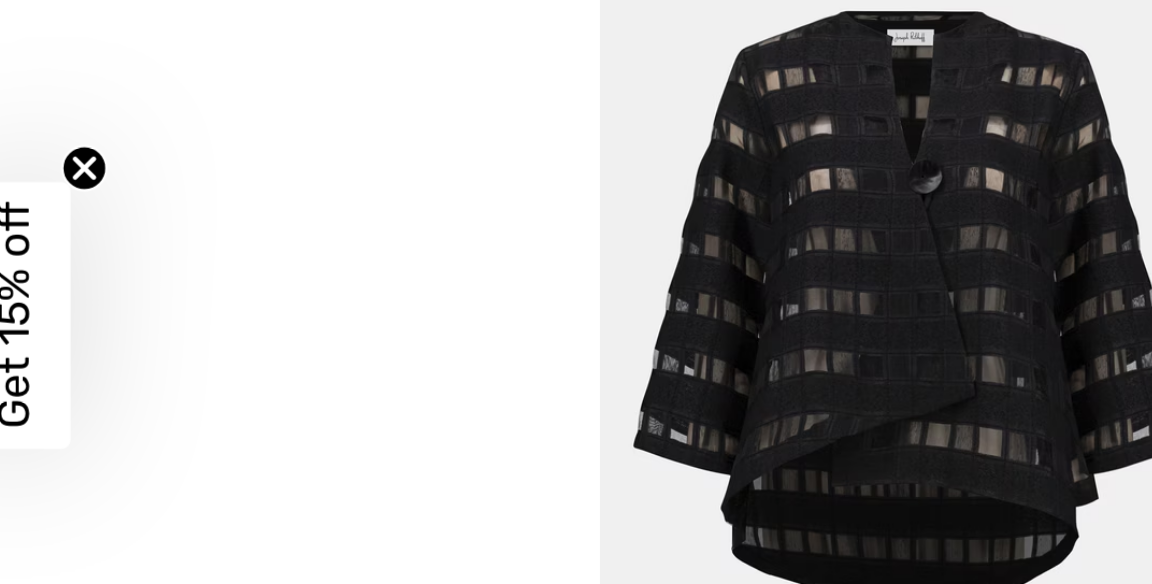 scroll, scrollTop: 968, scrollLeft: 0, axis: vertical 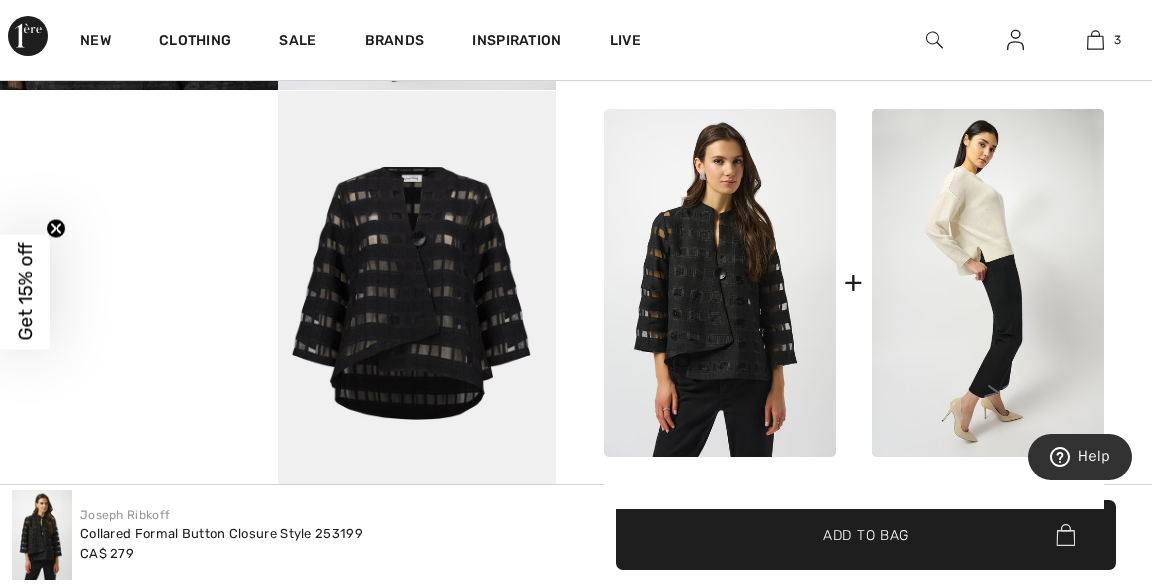 click on "Your browser does not support the video tag." at bounding box center [139, 160] 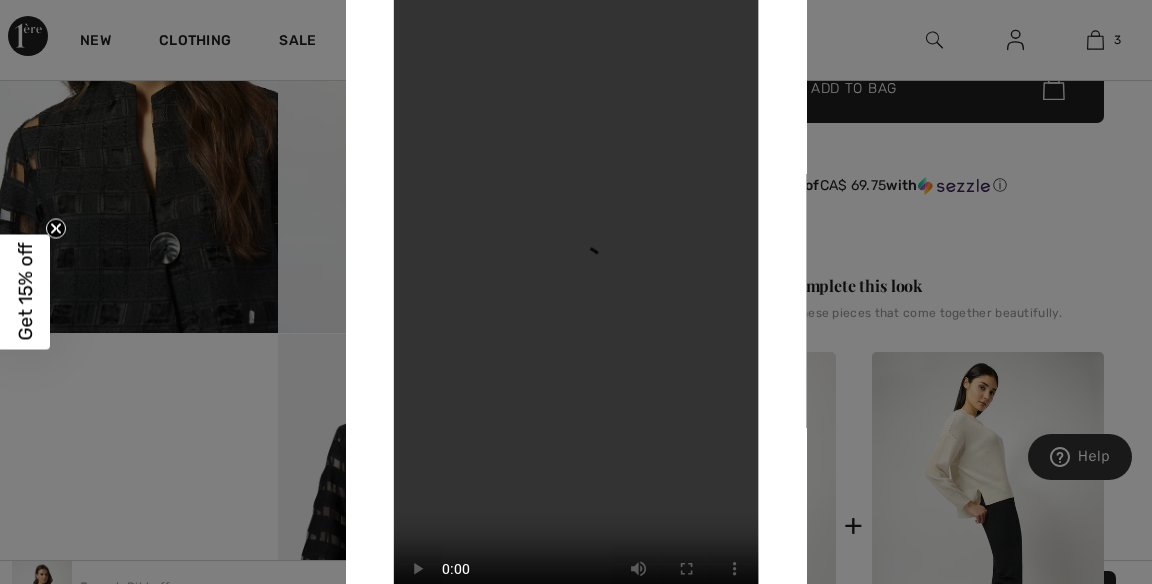 scroll, scrollTop: 718, scrollLeft: 0, axis: vertical 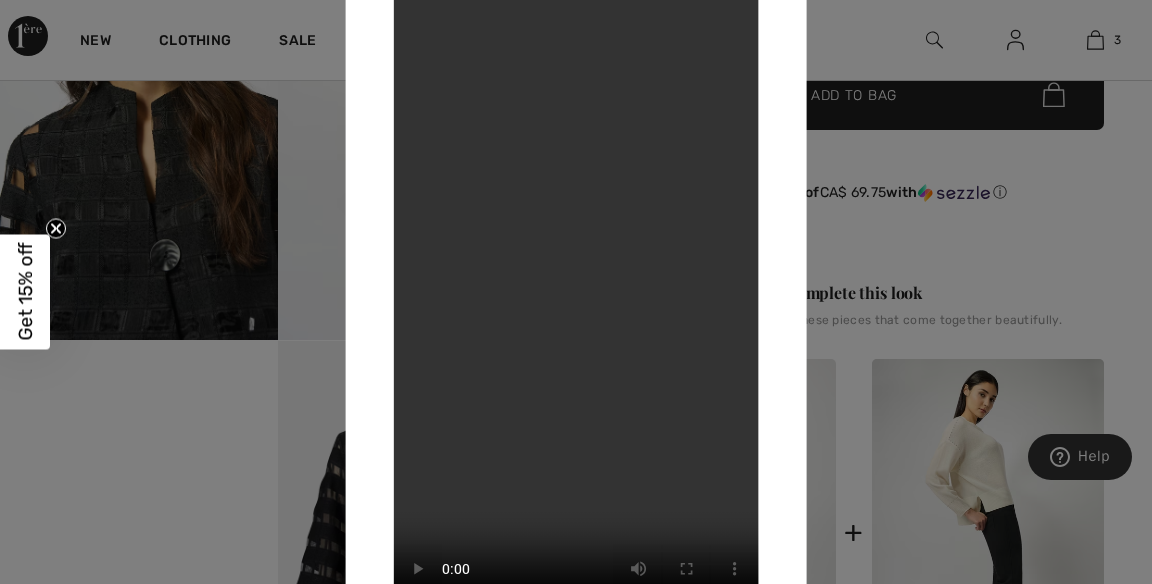 click at bounding box center [576, 292] 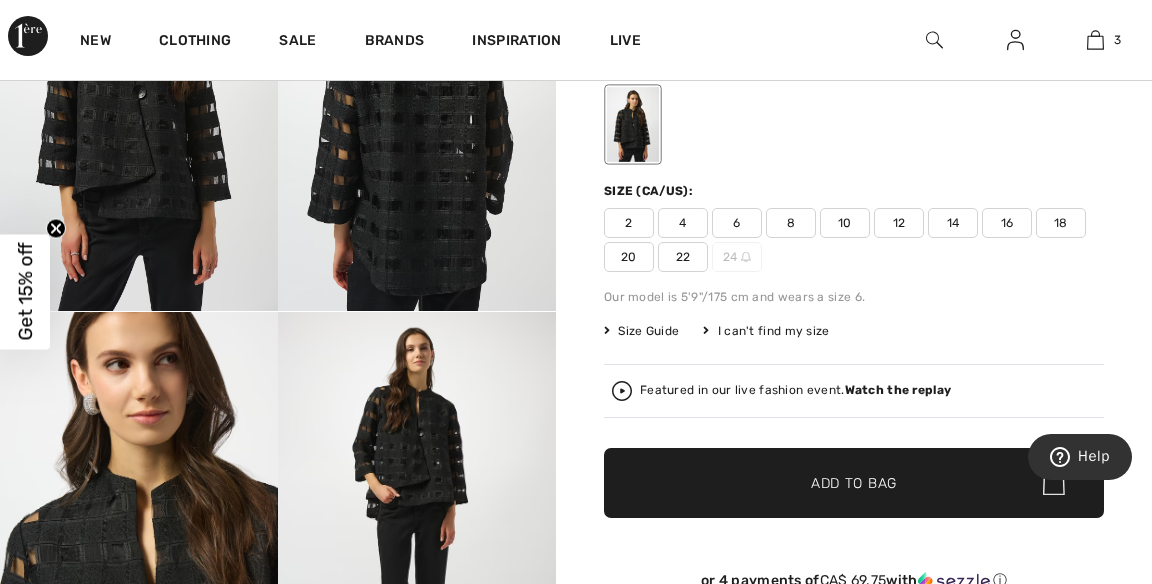 scroll, scrollTop: 324, scrollLeft: 0, axis: vertical 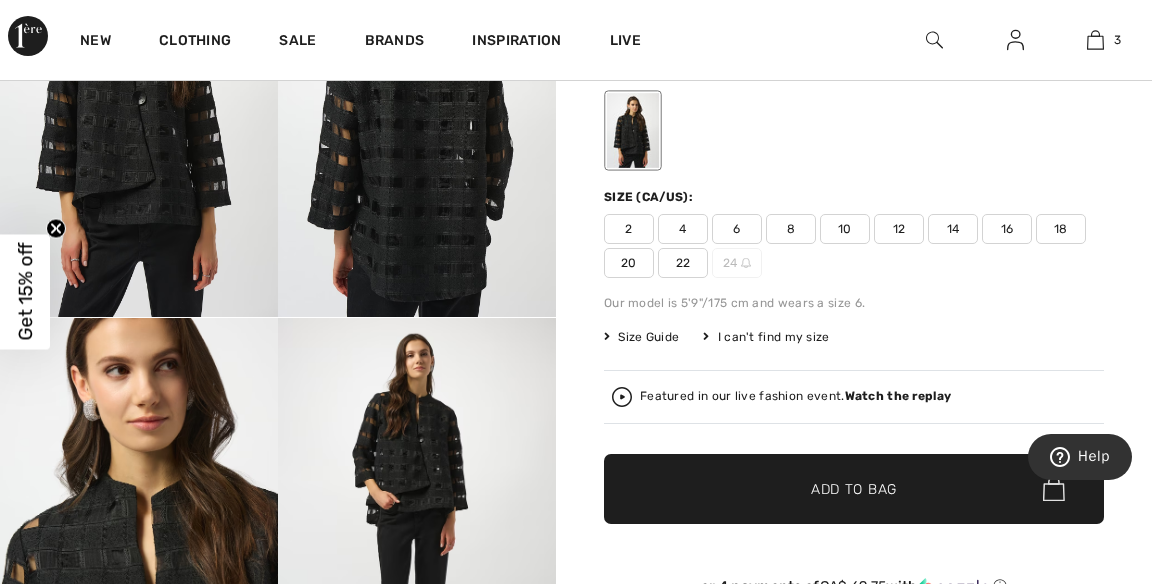 click on "20" at bounding box center (629, 263) 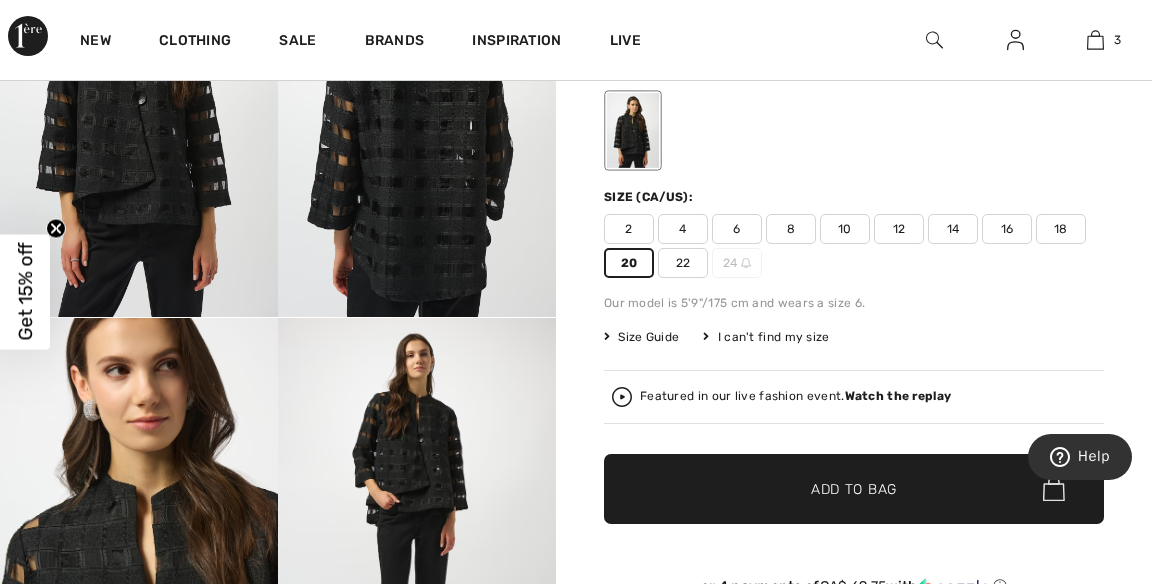 click on "Add to Bag" at bounding box center (854, 488) 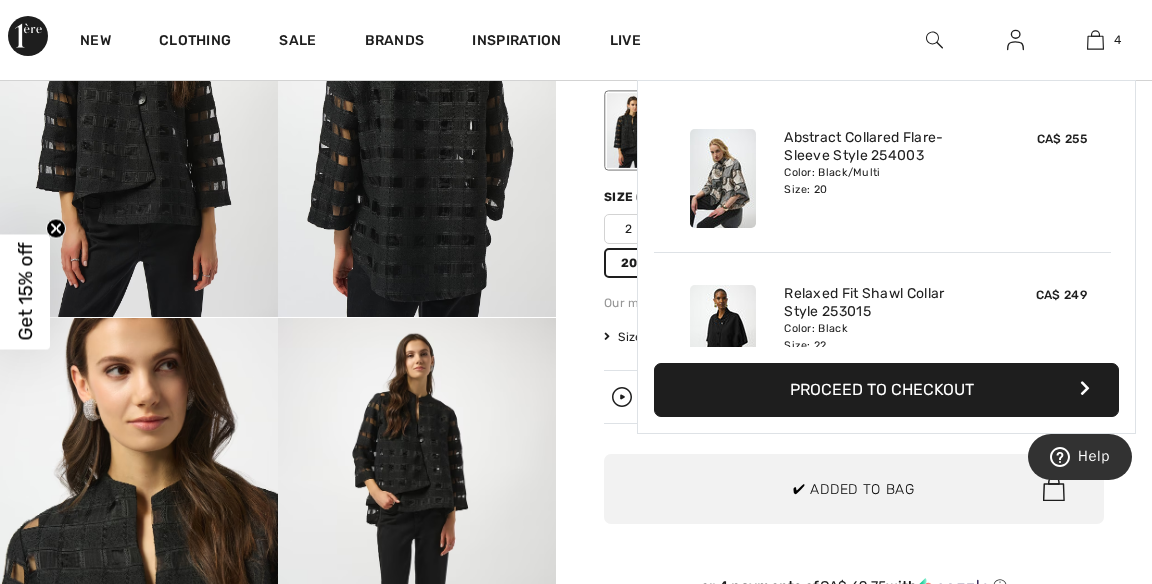 scroll, scrollTop: 373, scrollLeft: 0, axis: vertical 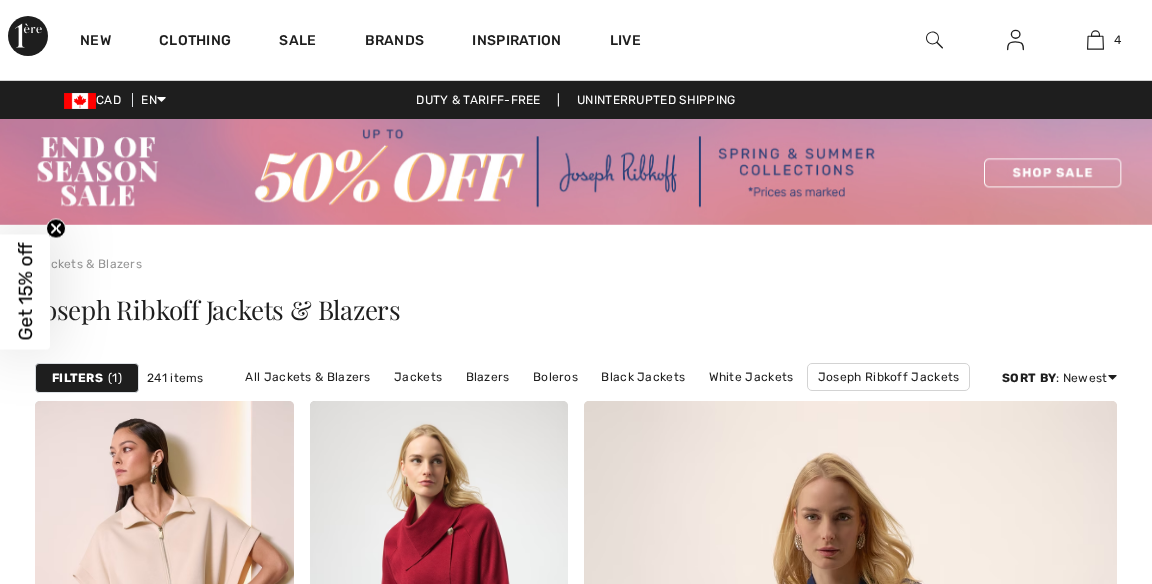 click at bounding box center [1095, 40] 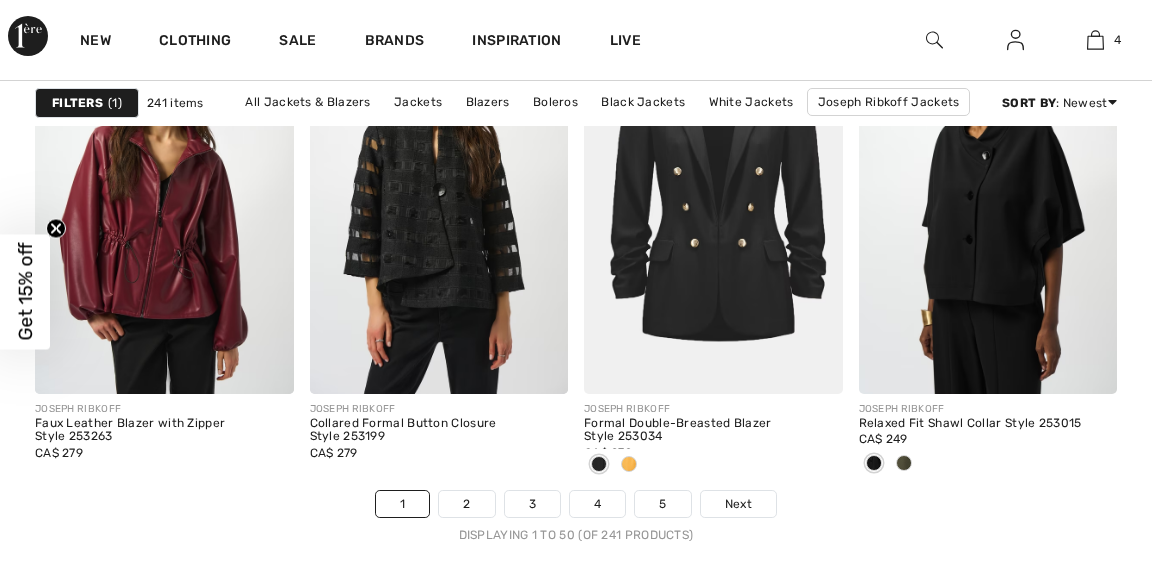 scroll, scrollTop: 7552, scrollLeft: 0, axis: vertical 